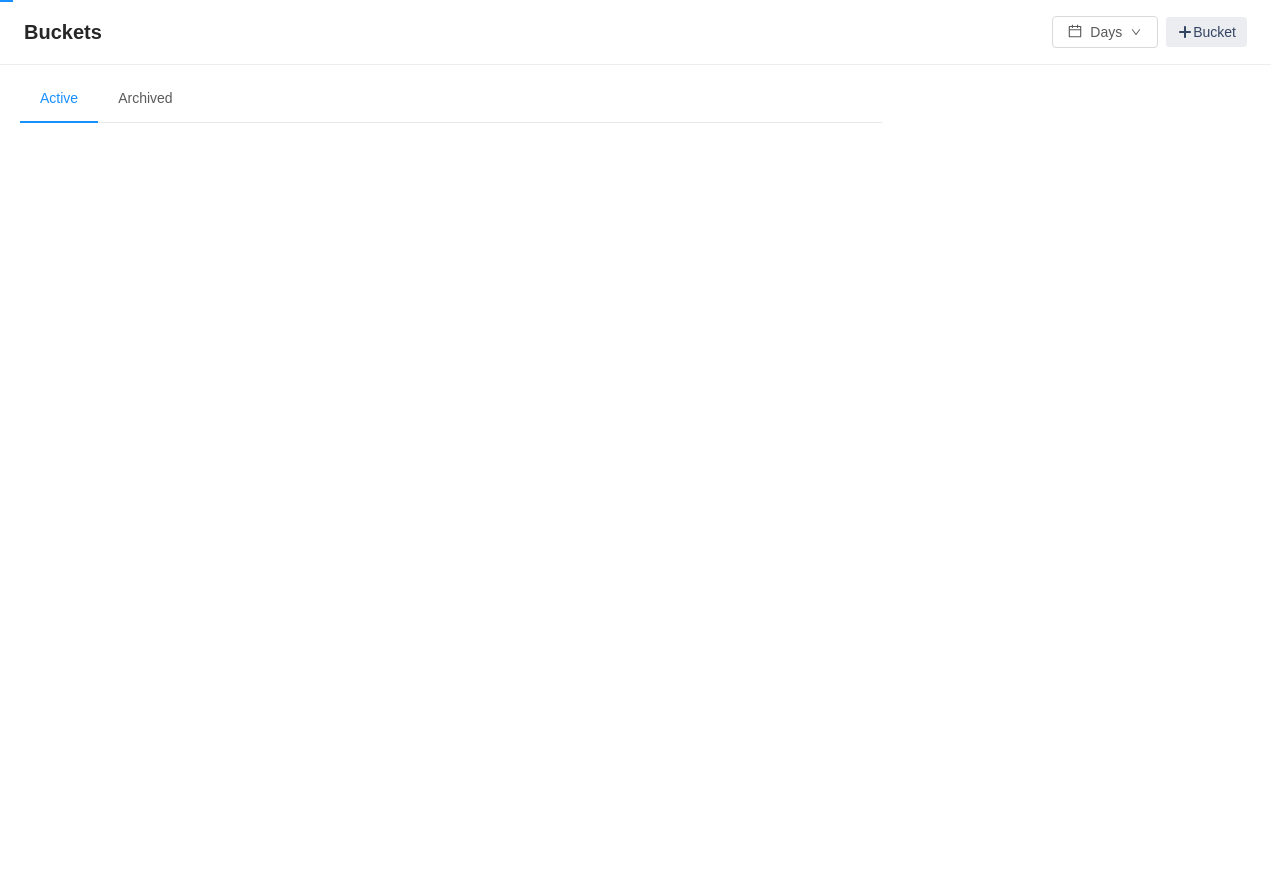 scroll, scrollTop: 0, scrollLeft: 0, axis: both 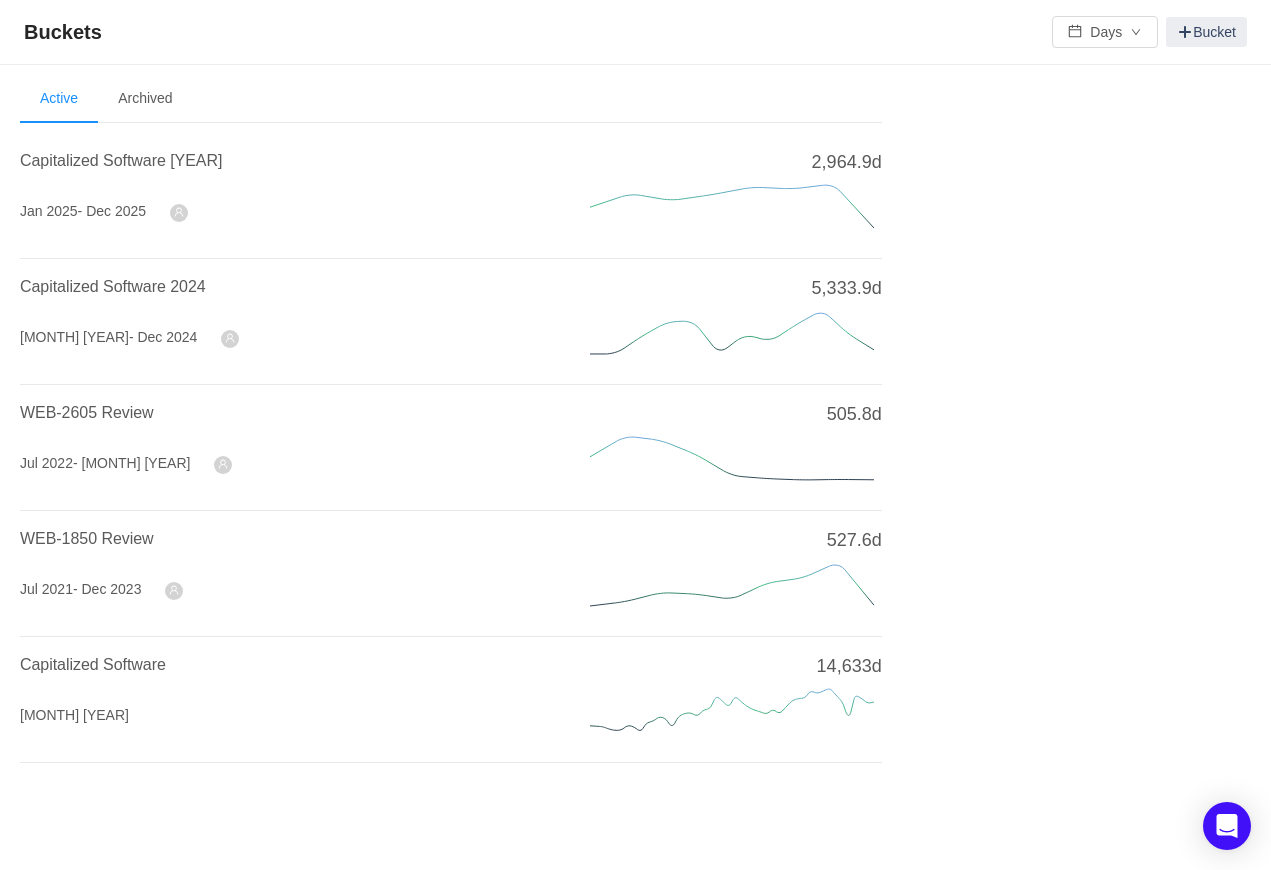 click on "Capitalized Software 2025  Jan 2025  - Dec 2025 2,964.9d" at bounding box center [451, 196] 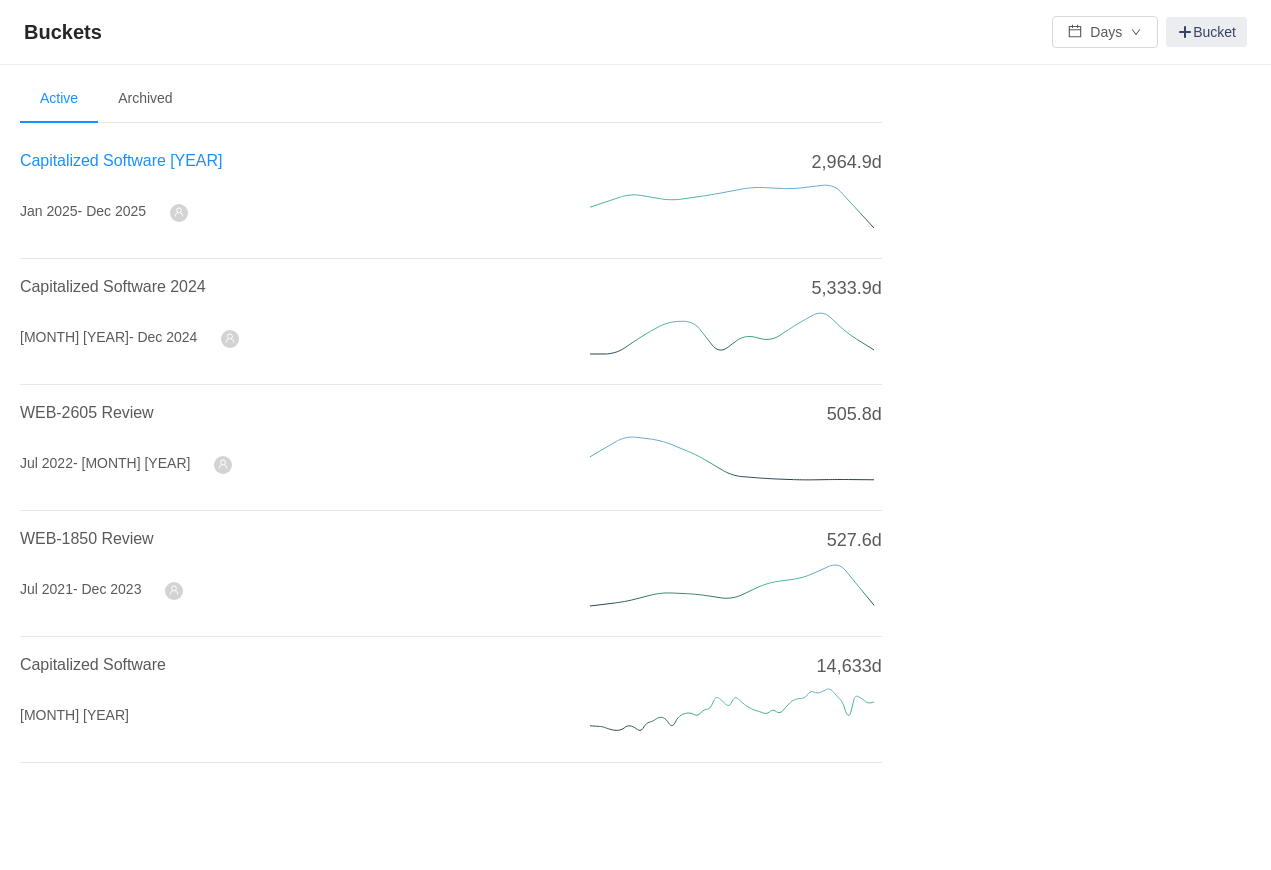 click on "Capitalized Software 2025" at bounding box center [121, 160] 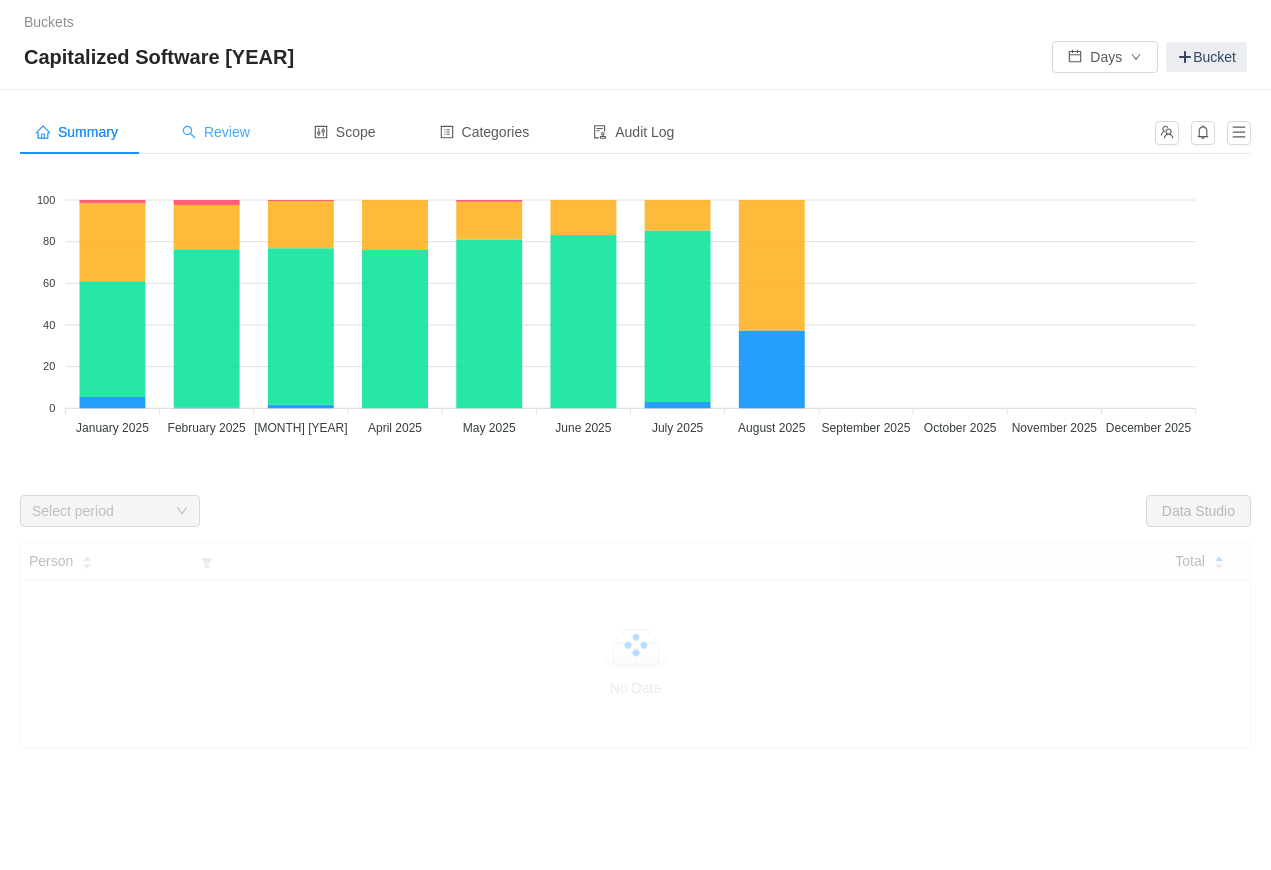 click on "Review" at bounding box center (216, 132) 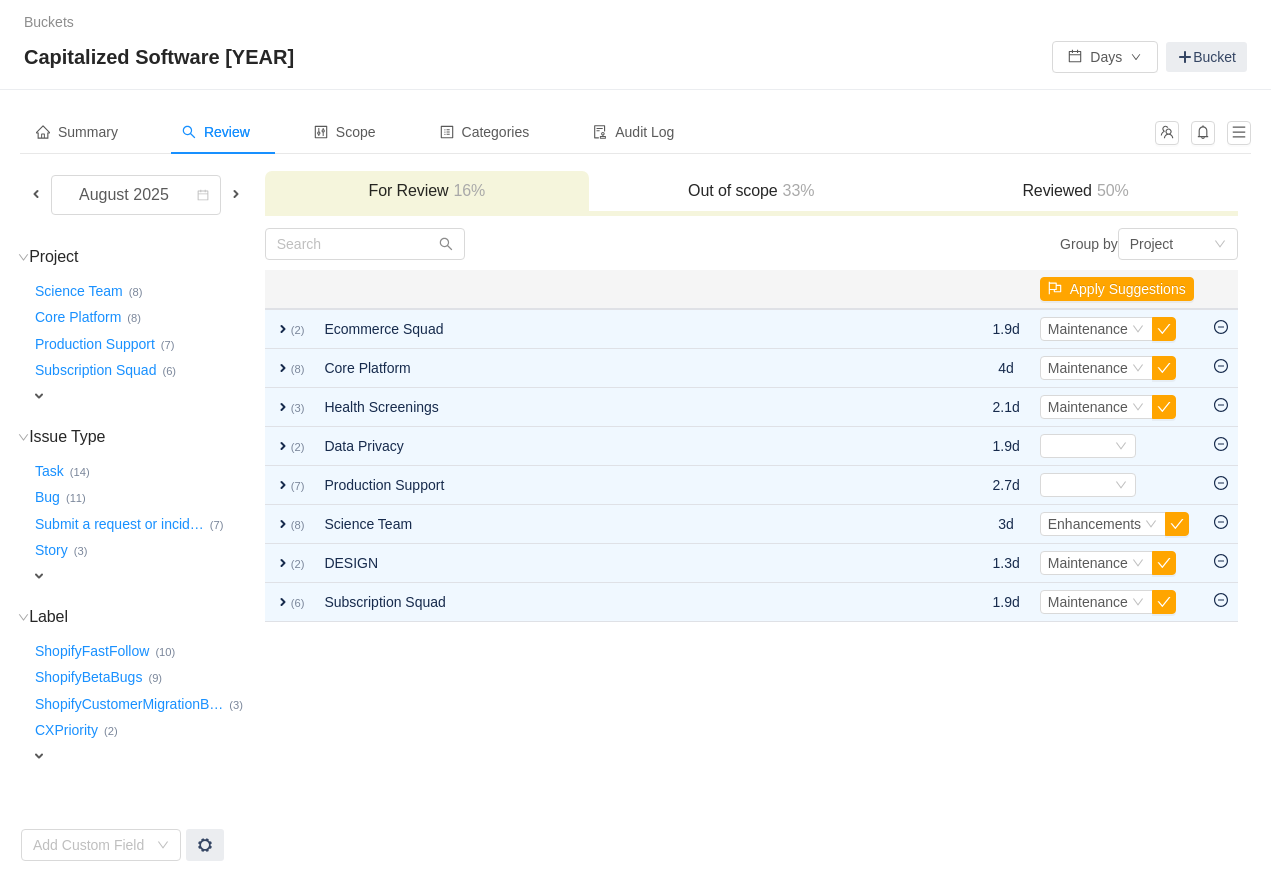 click on "Buckets / / Capitalized Software 2025 Days  Bucket" at bounding box center [635, 45] 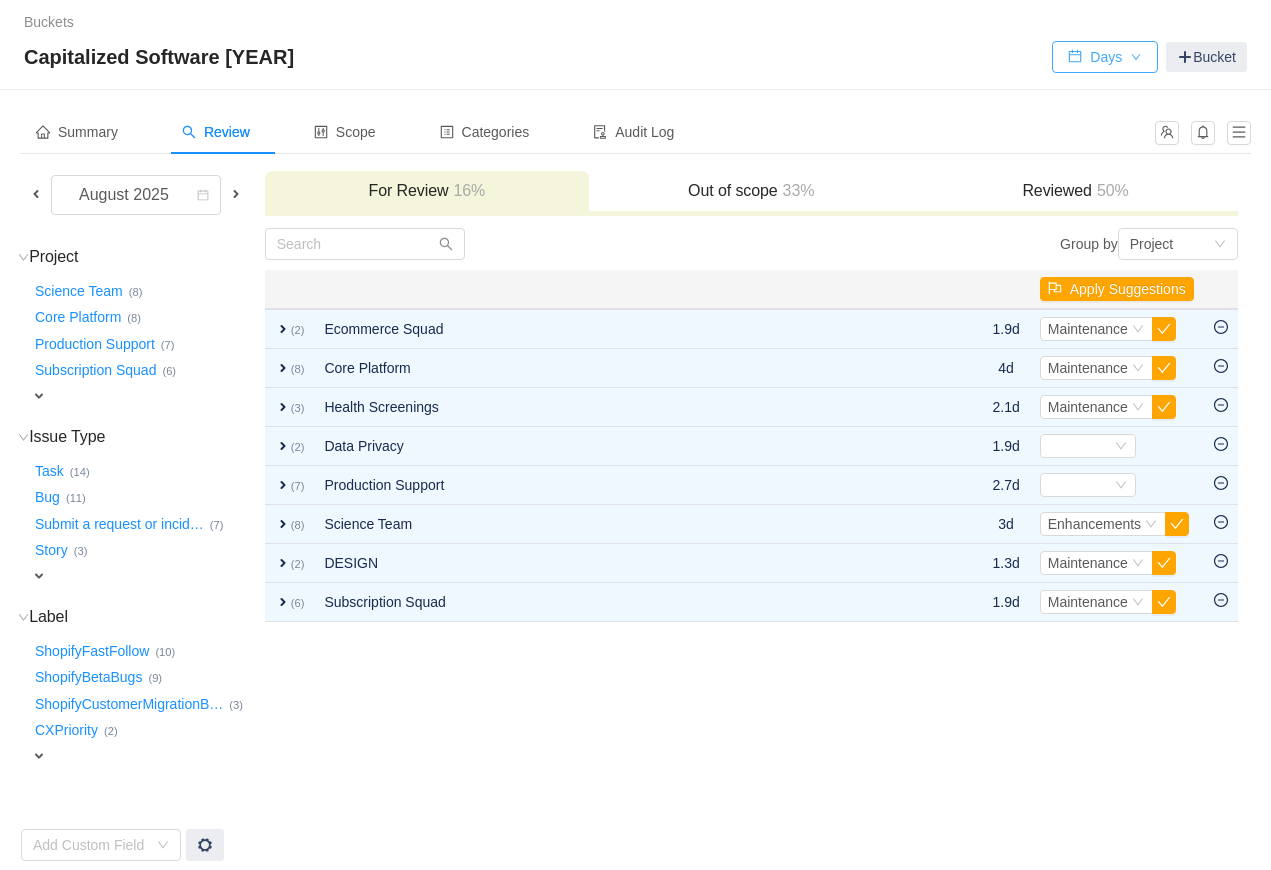 click on "Days" at bounding box center (1105, 57) 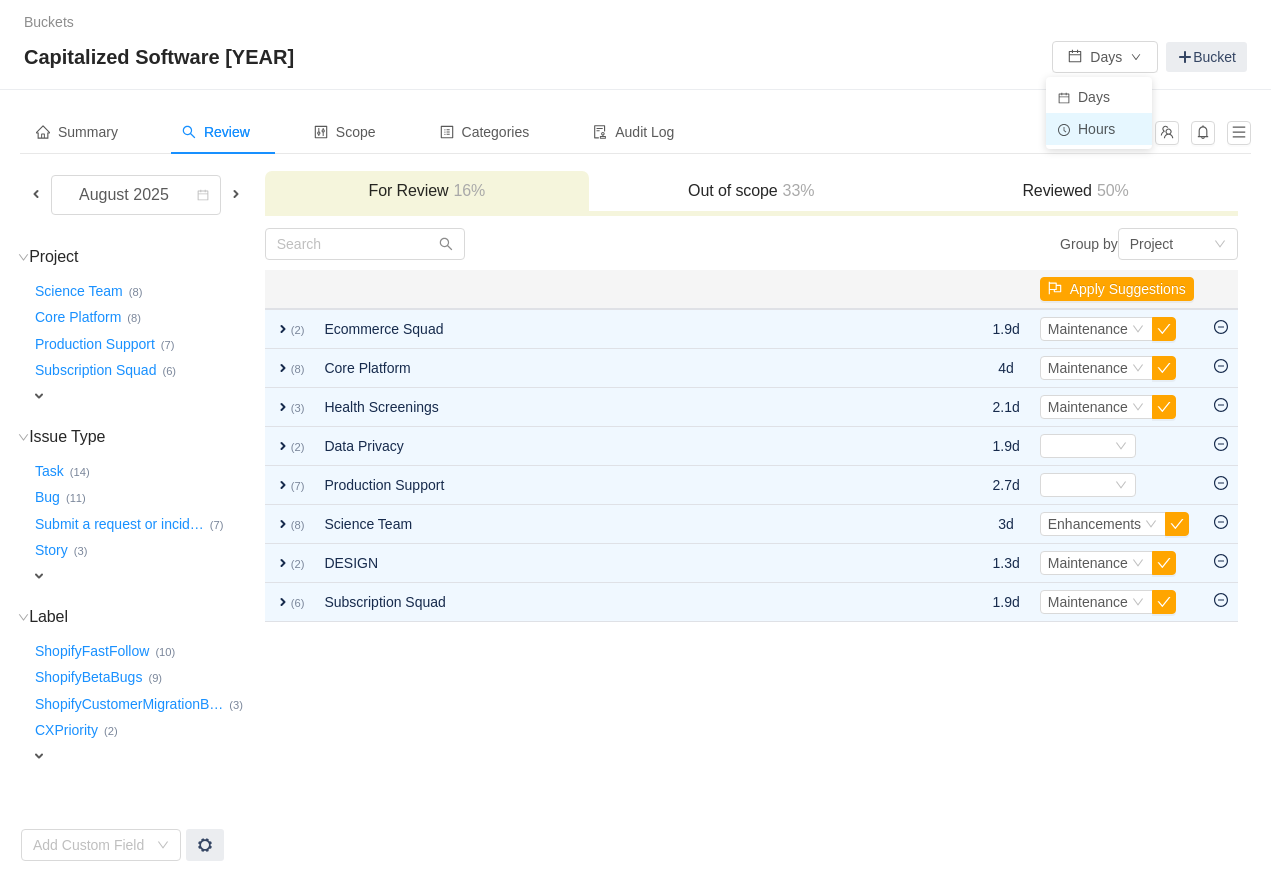 click on "Hours" at bounding box center [1099, 129] 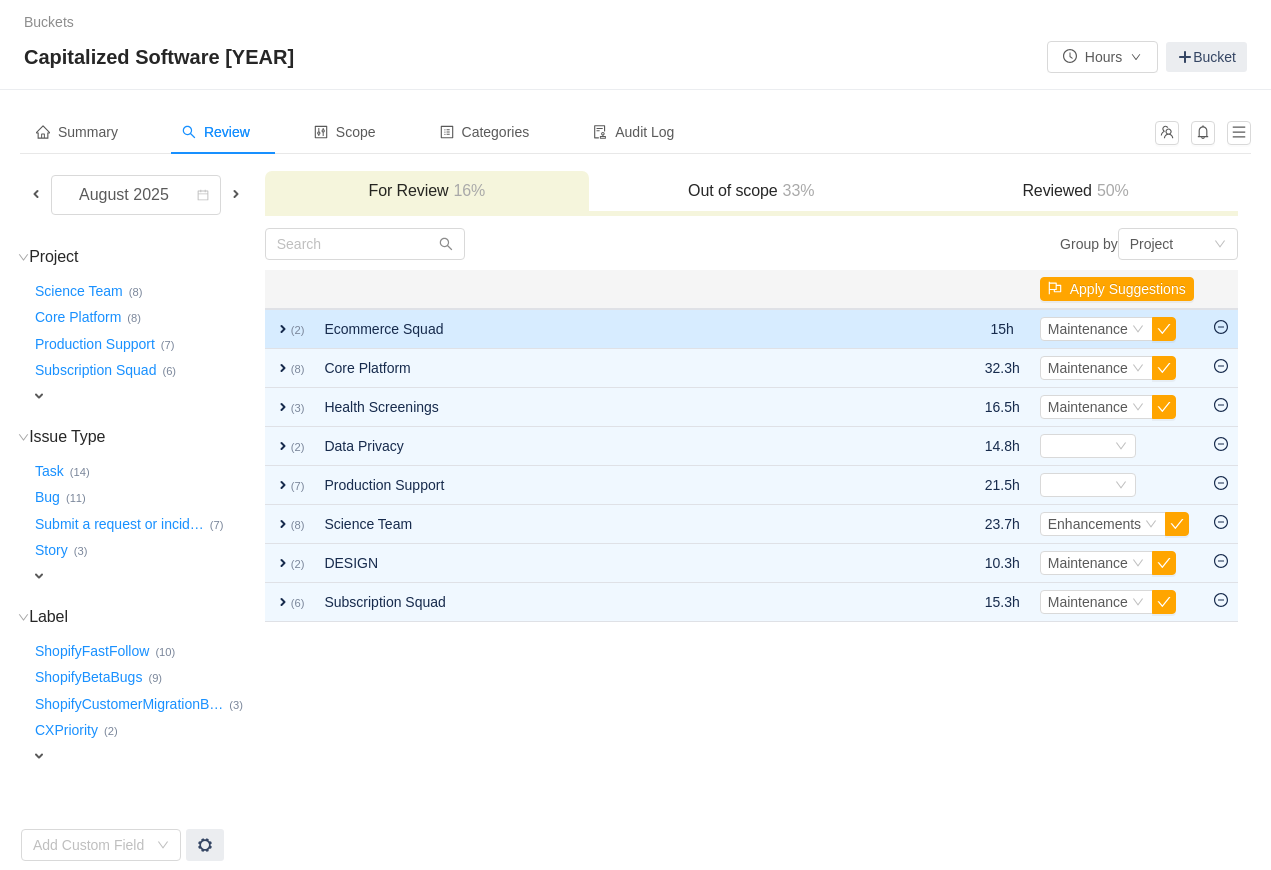 click on "expand" at bounding box center (283, 329) 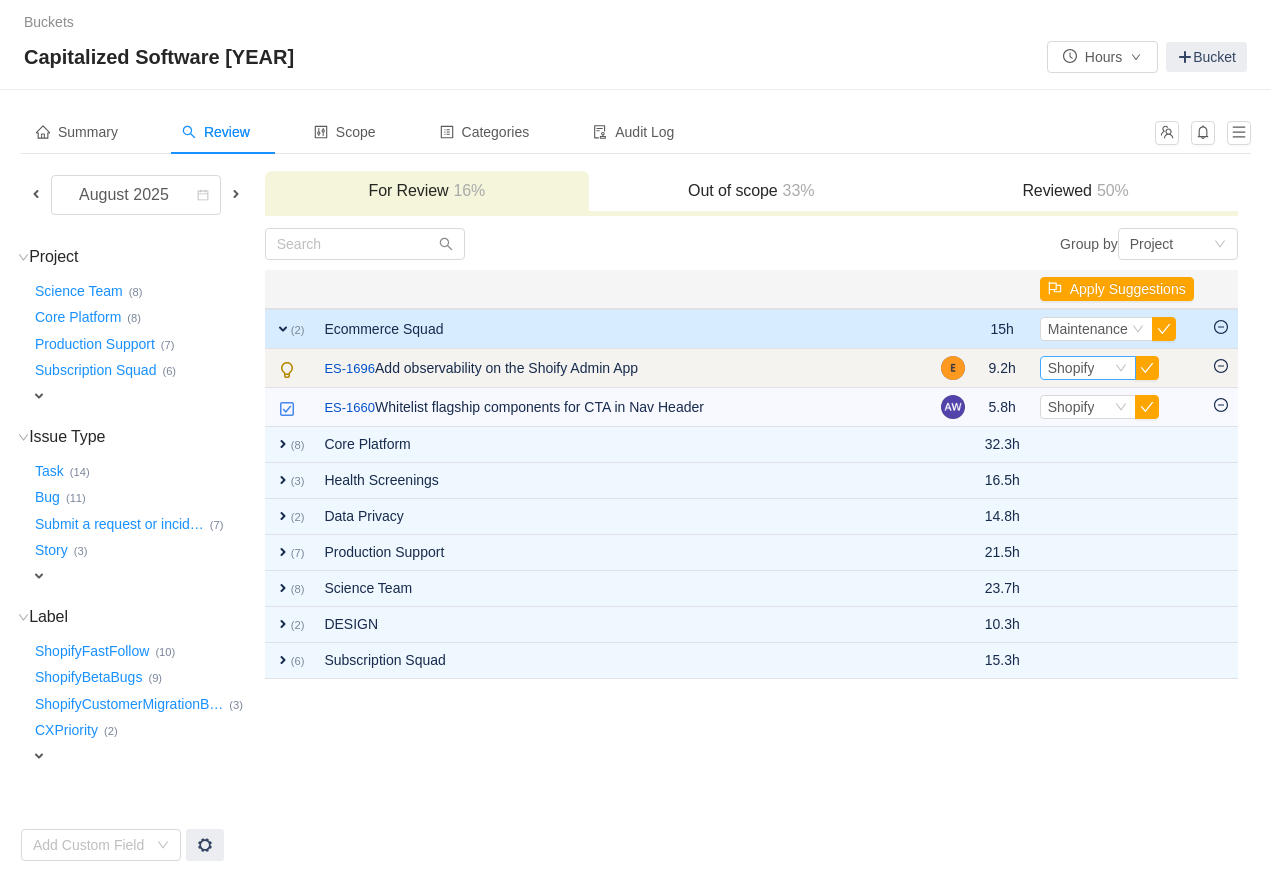 click on "Shopify" at bounding box center [1071, 368] 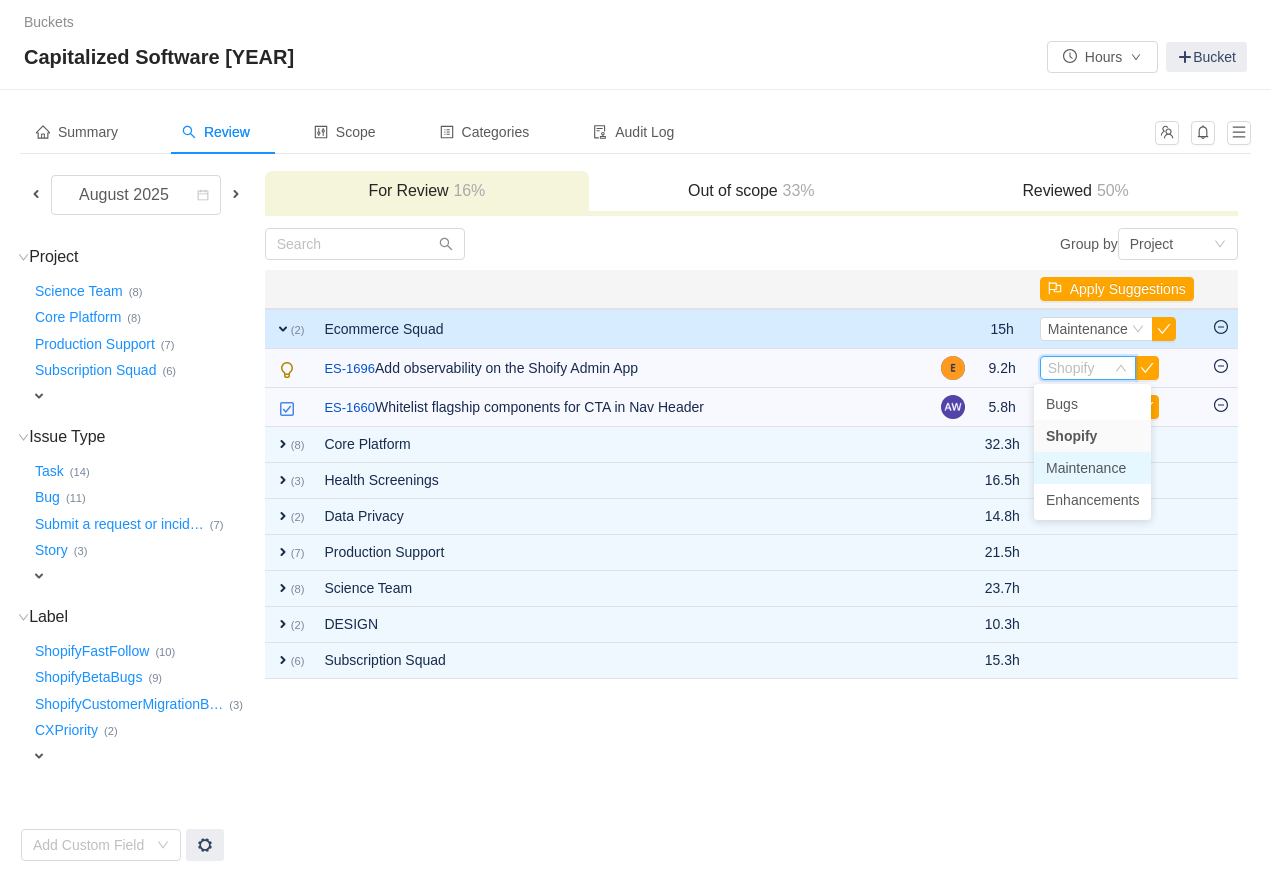 click on "Maintenance" at bounding box center (1086, 468) 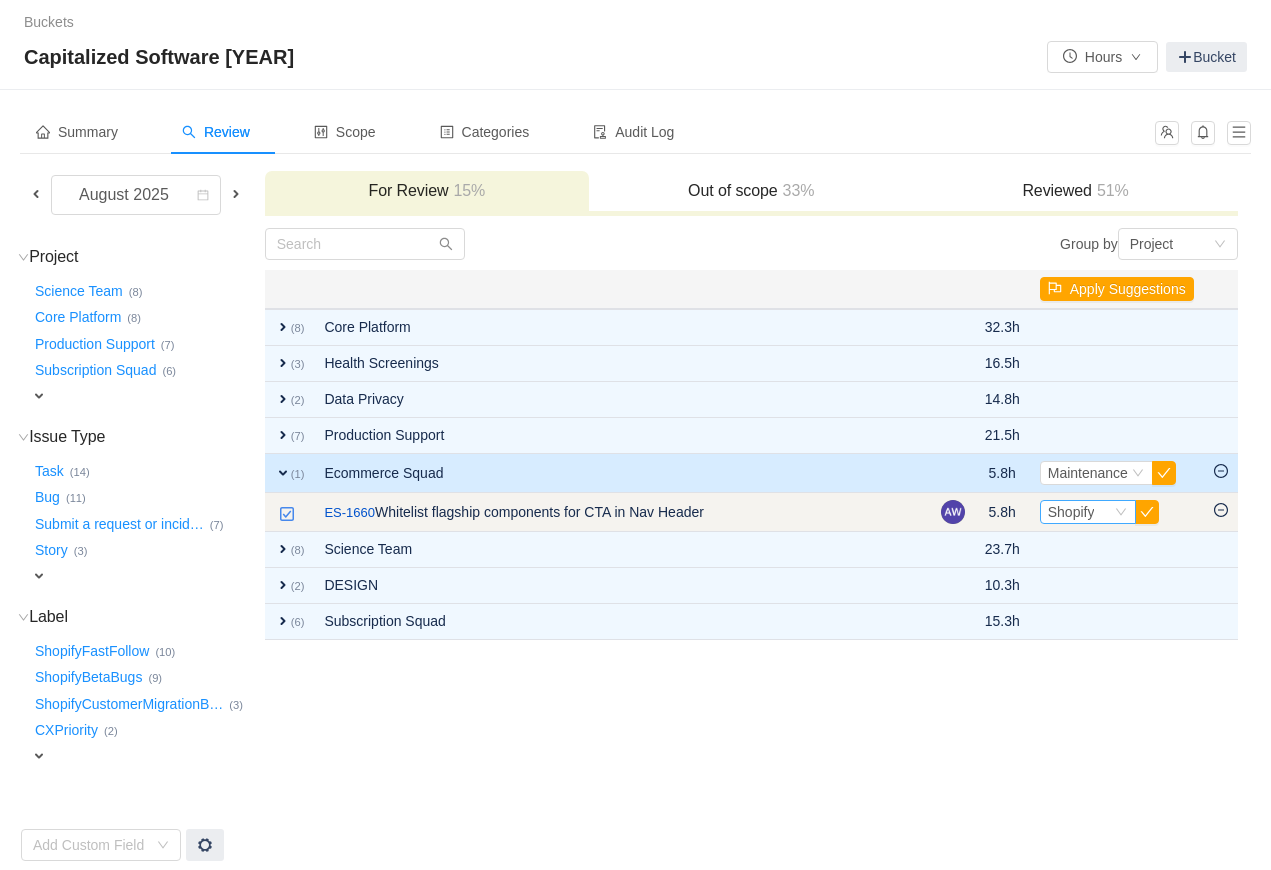click on "Shopify" at bounding box center (1071, 512) 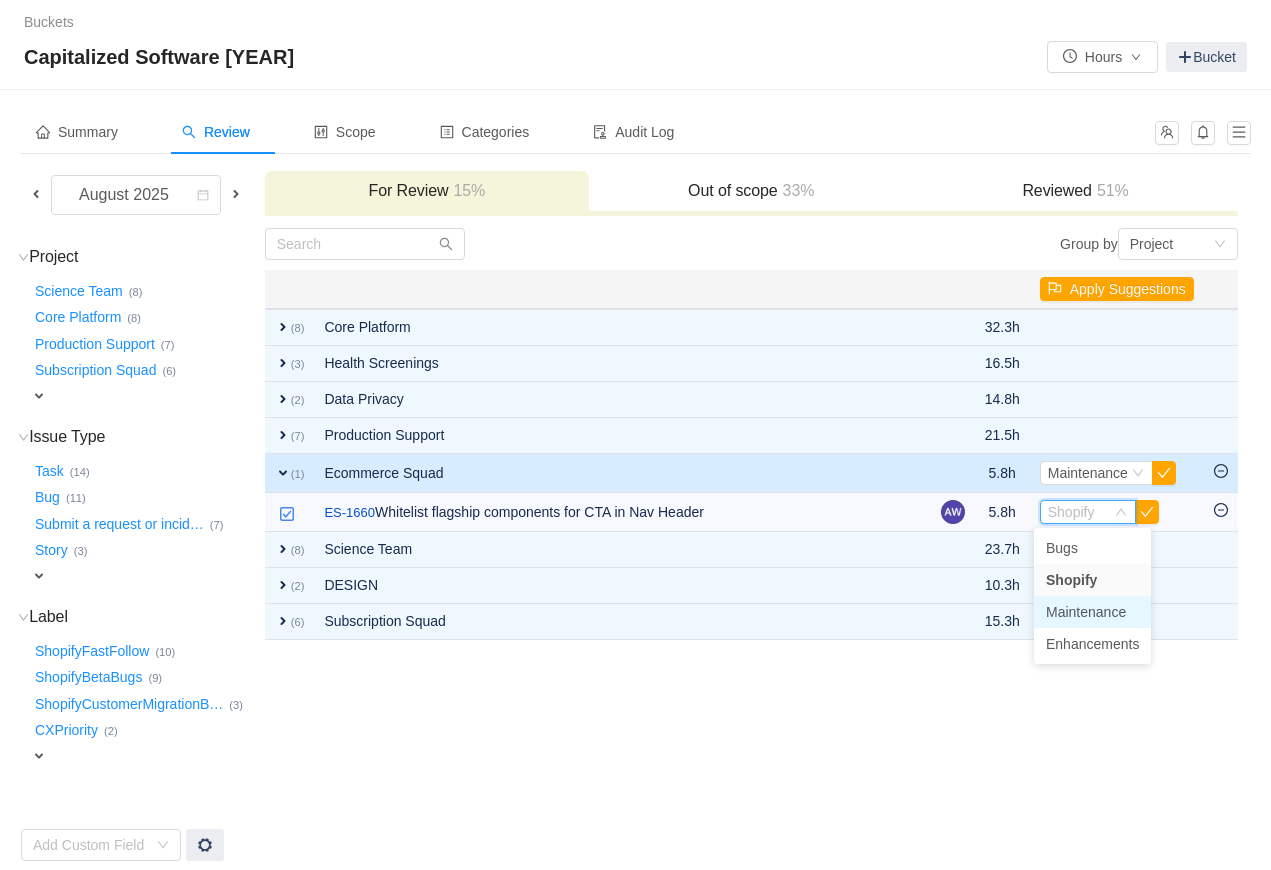 click on "Maintenance" at bounding box center (1086, 612) 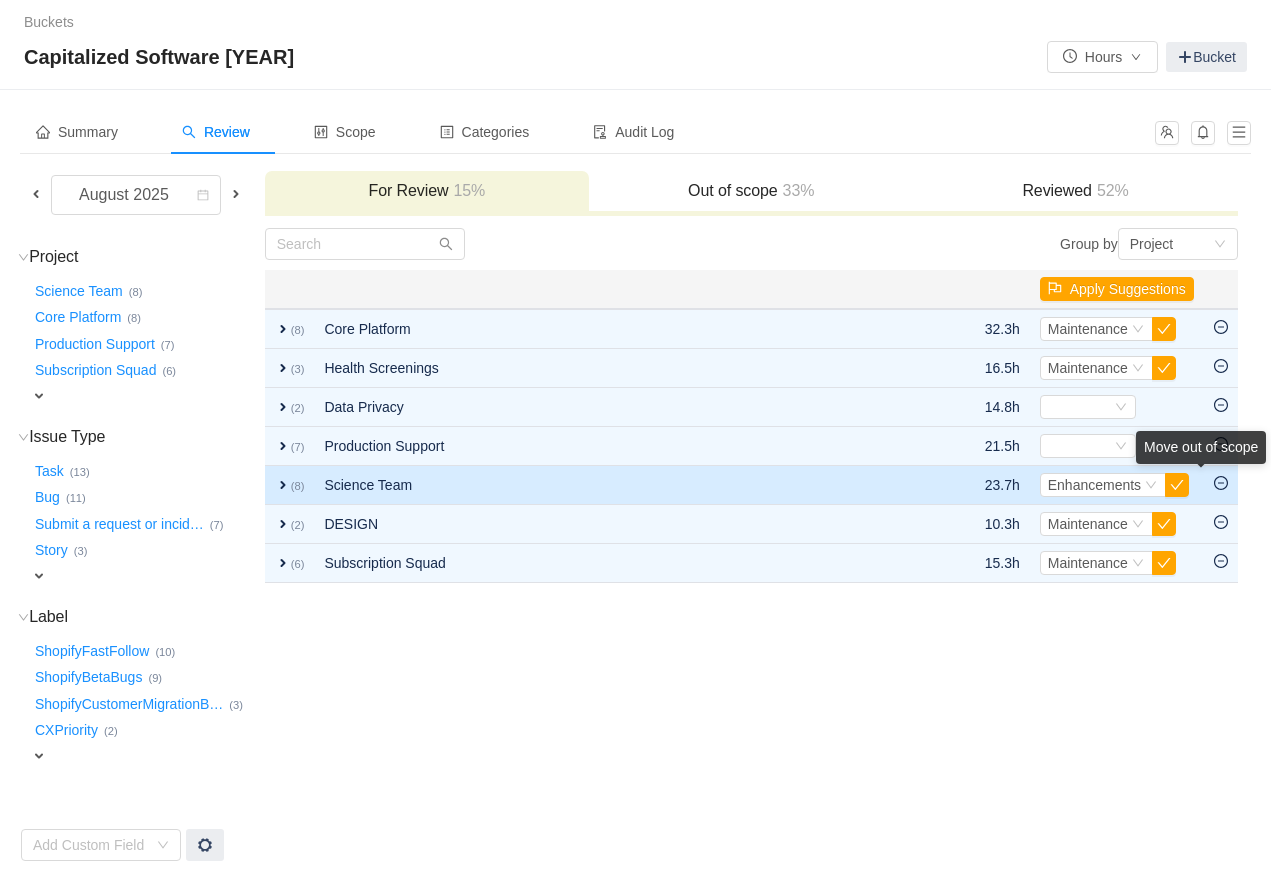 click on "Move out of scope" at bounding box center [1201, 451] 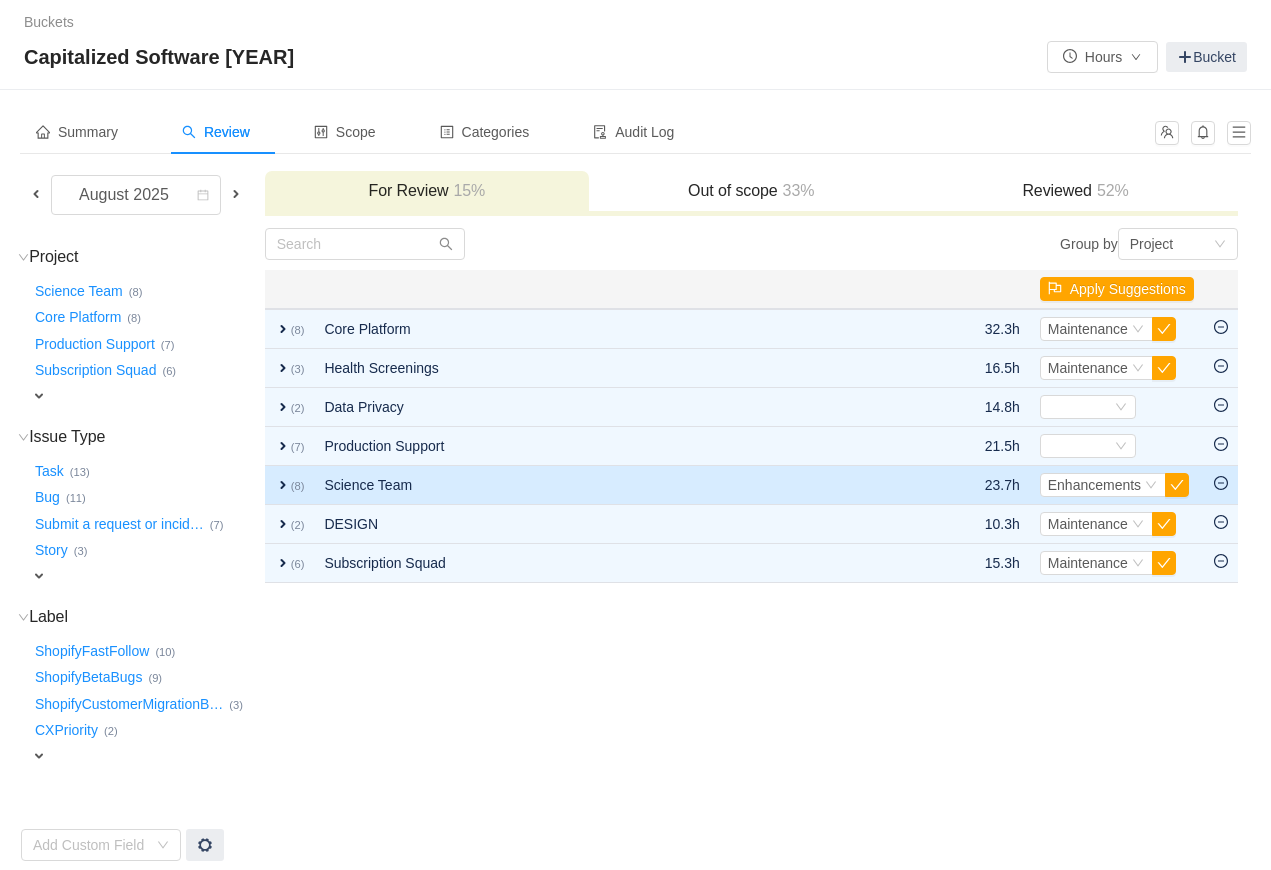 click 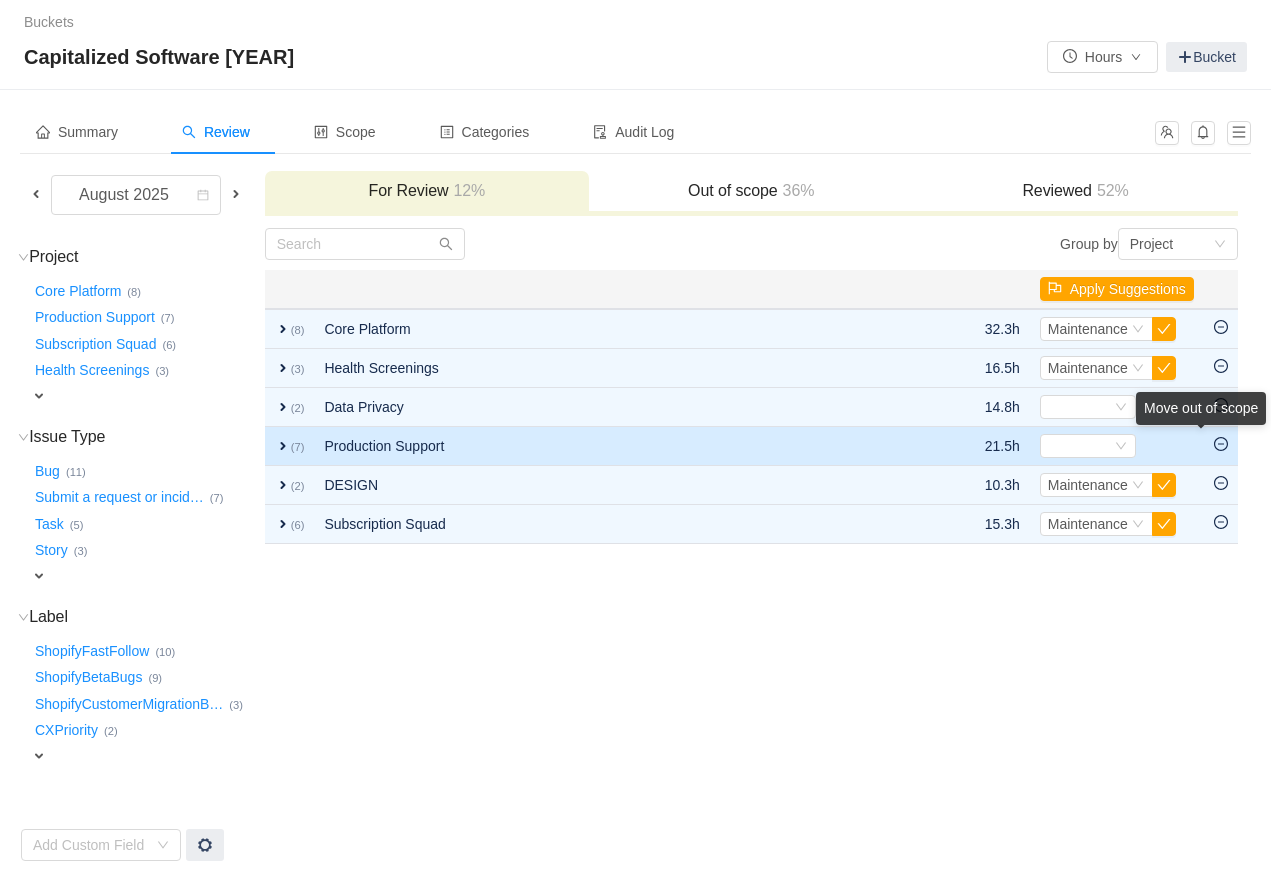 click on "Move out of scope" at bounding box center [1201, 408] 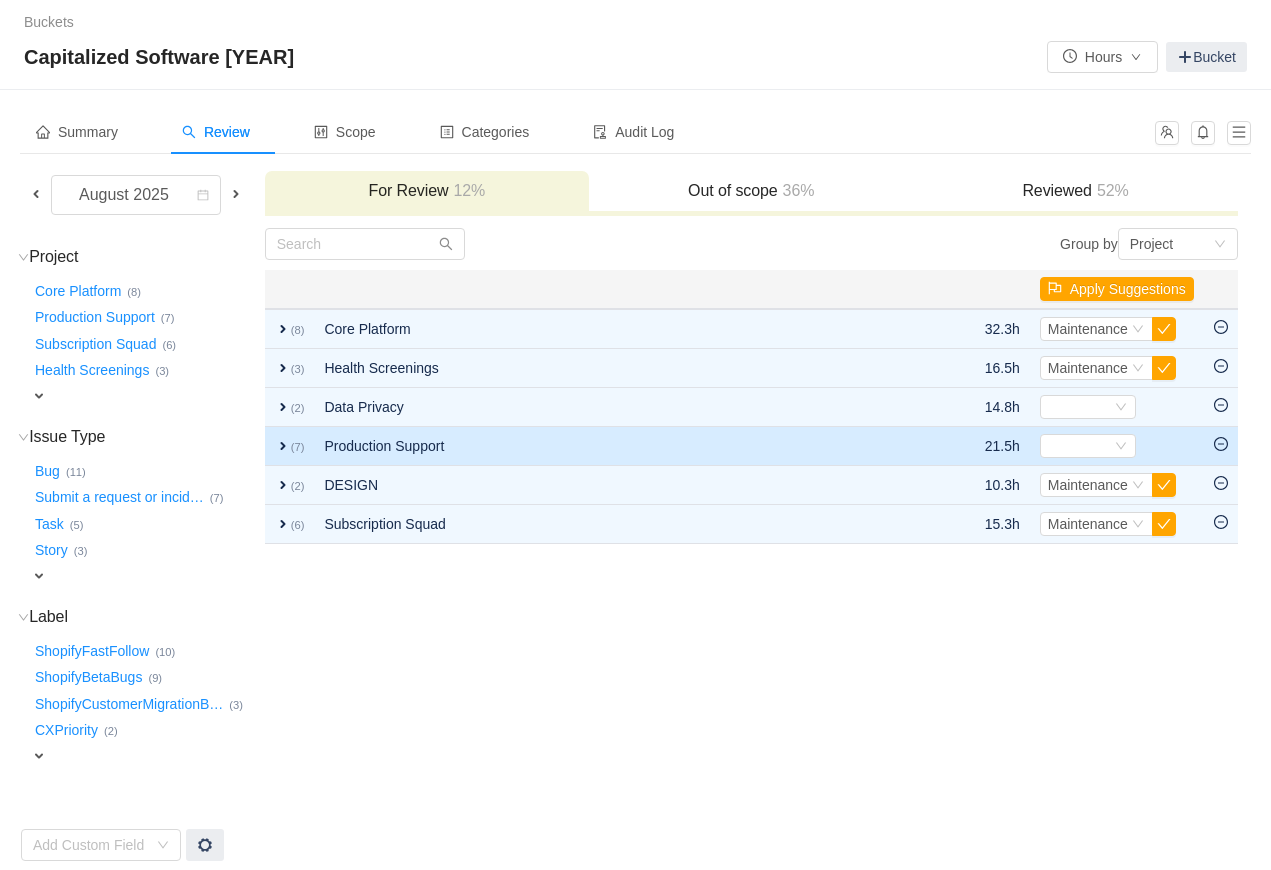 click 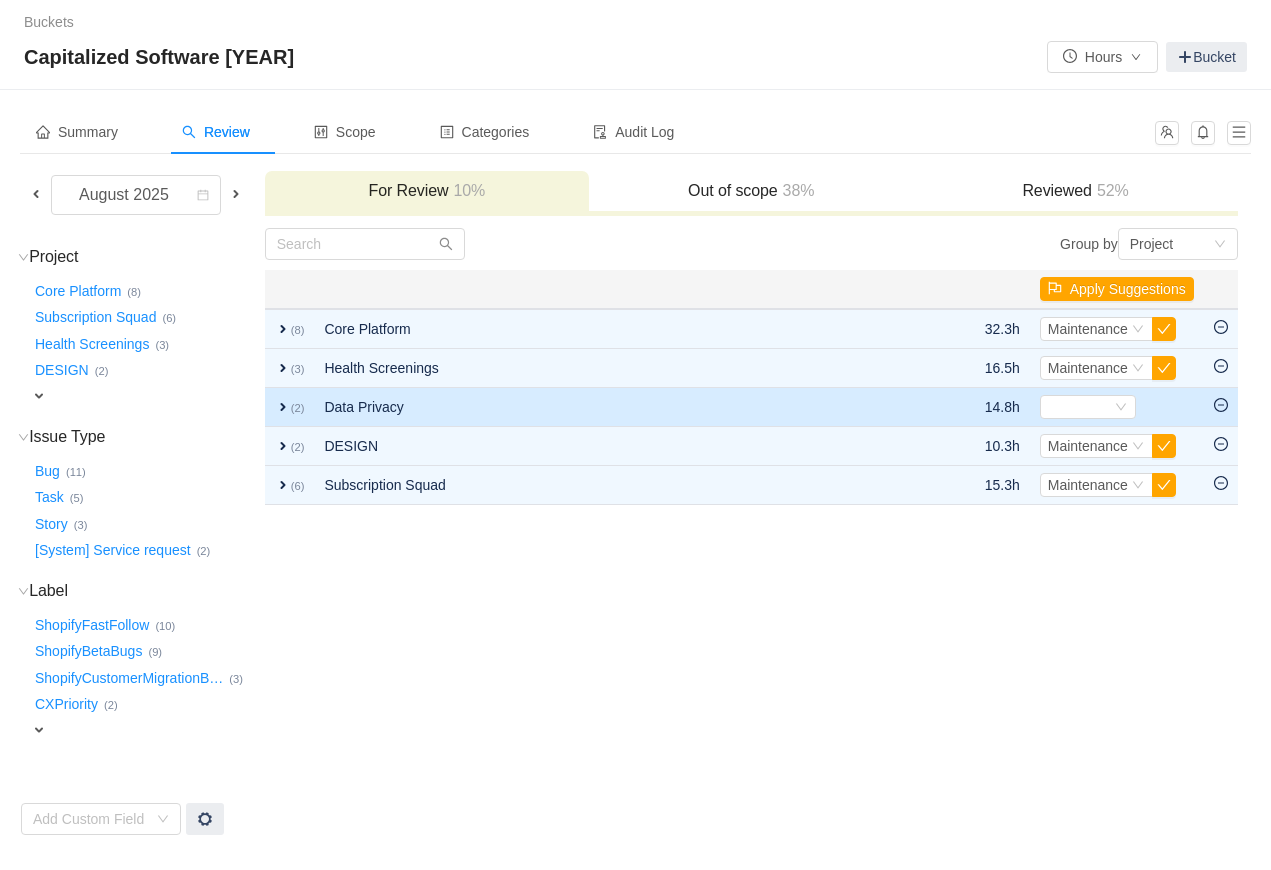 click 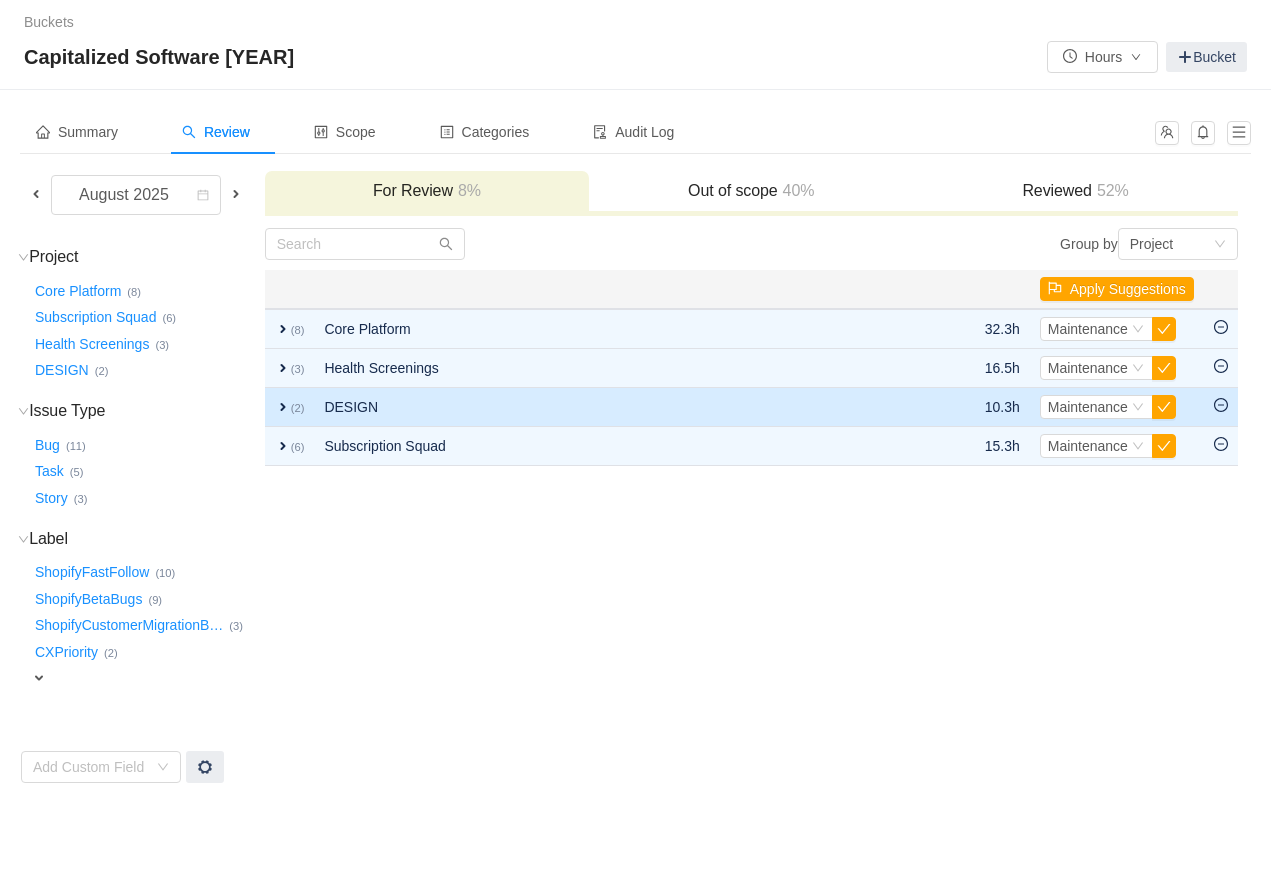 click on "expand" at bounding box center (283, 407) 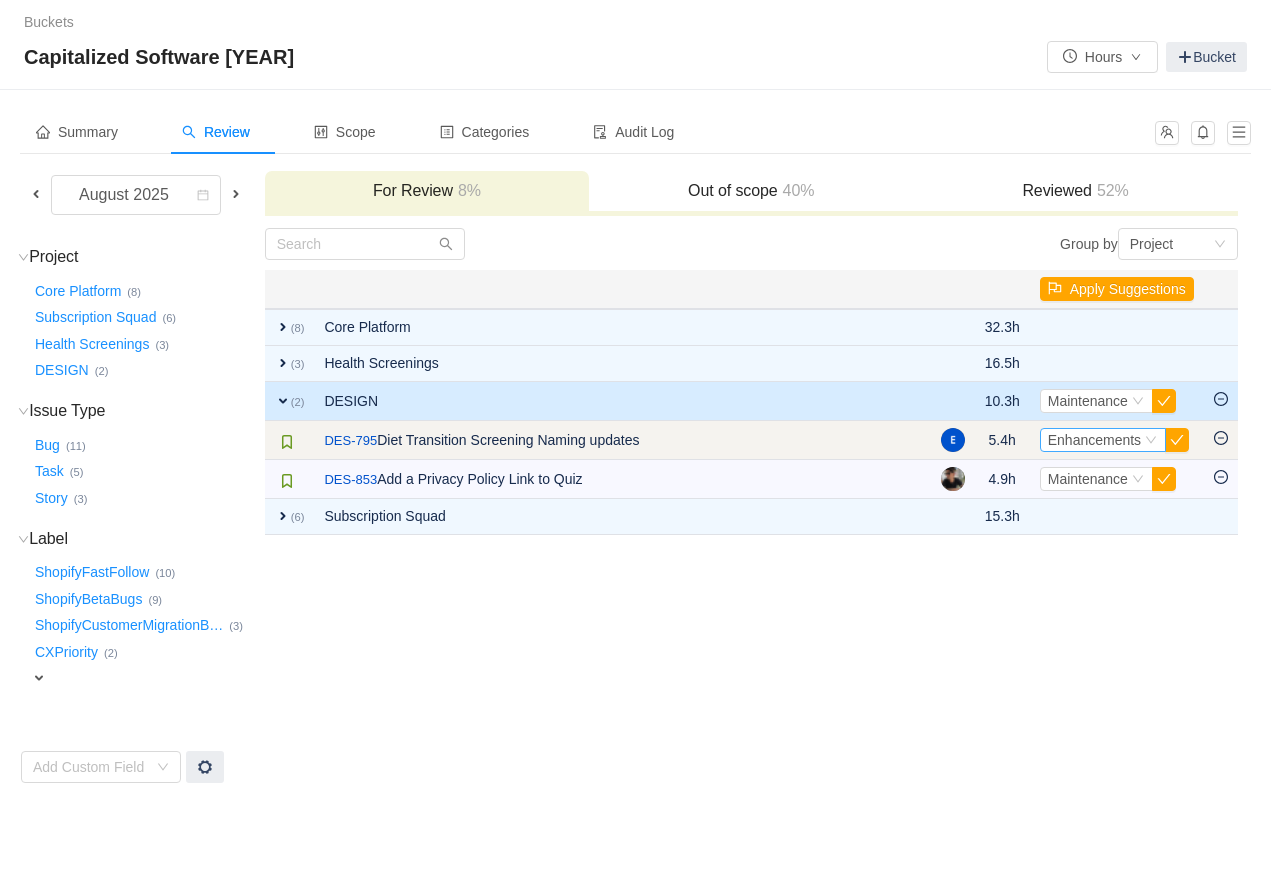 click on "Enhancements" at bounding box center [1094, 440] 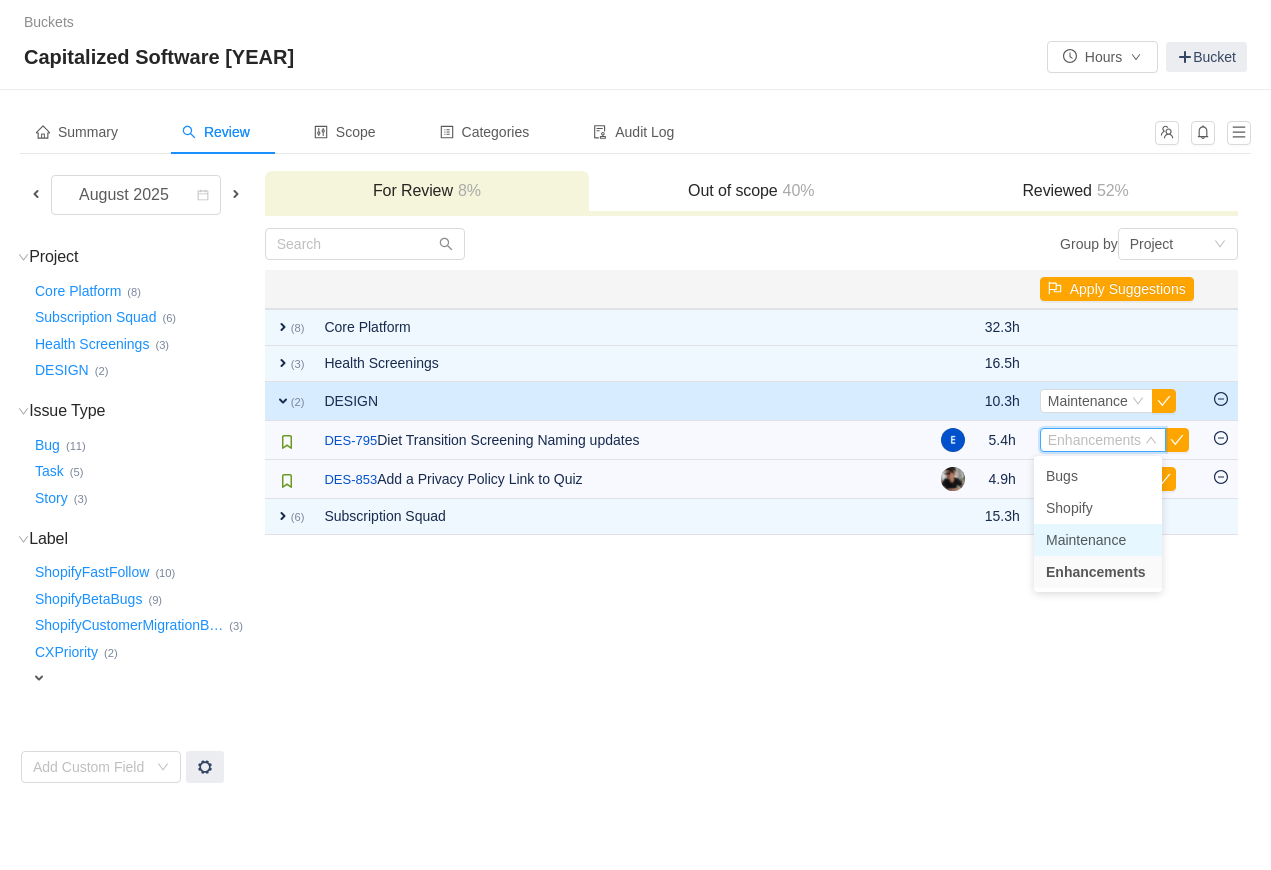 click on "Maintenance" at bounding box center [1086, 540] 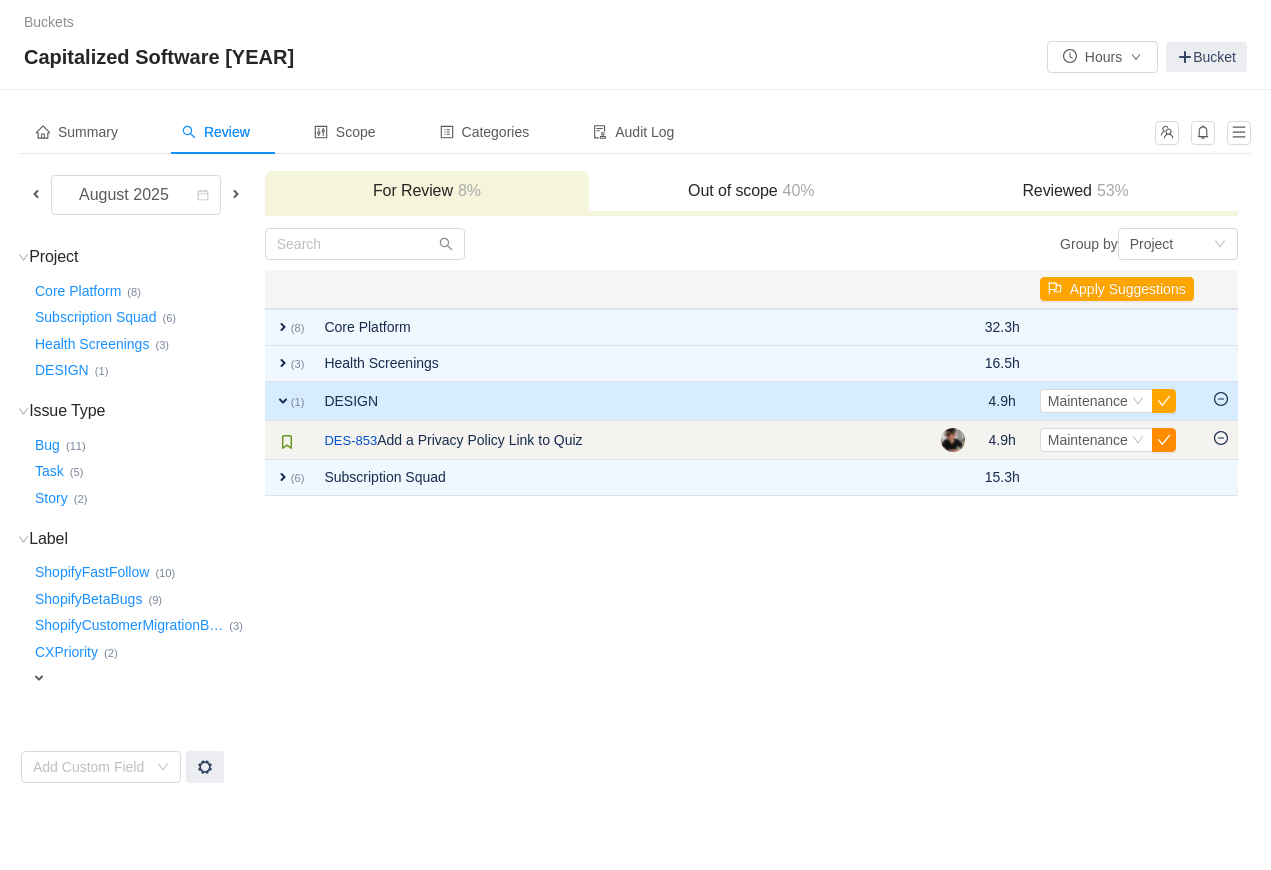 click at bounding box center (1164, 440) 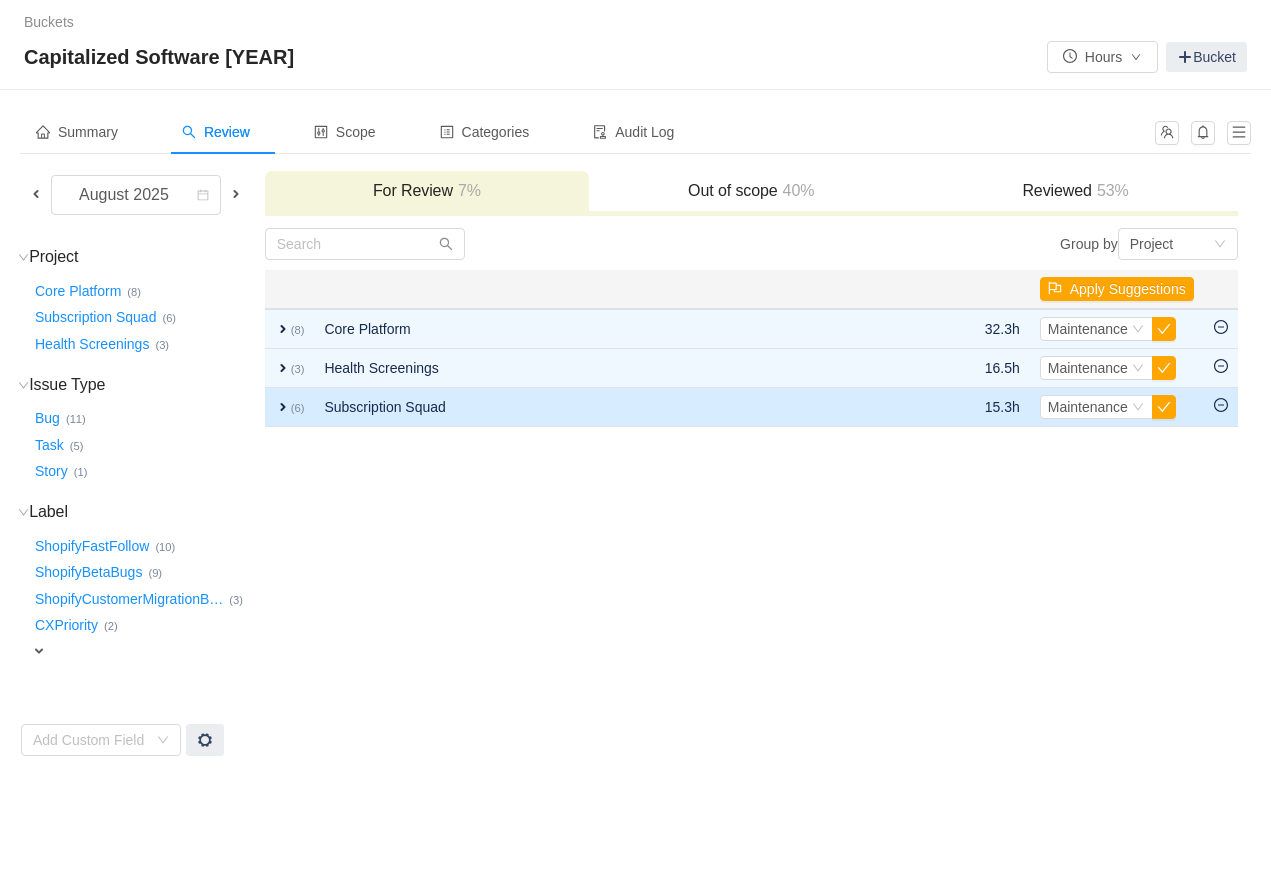 click on "(6)" at bounding box center [298, 408] 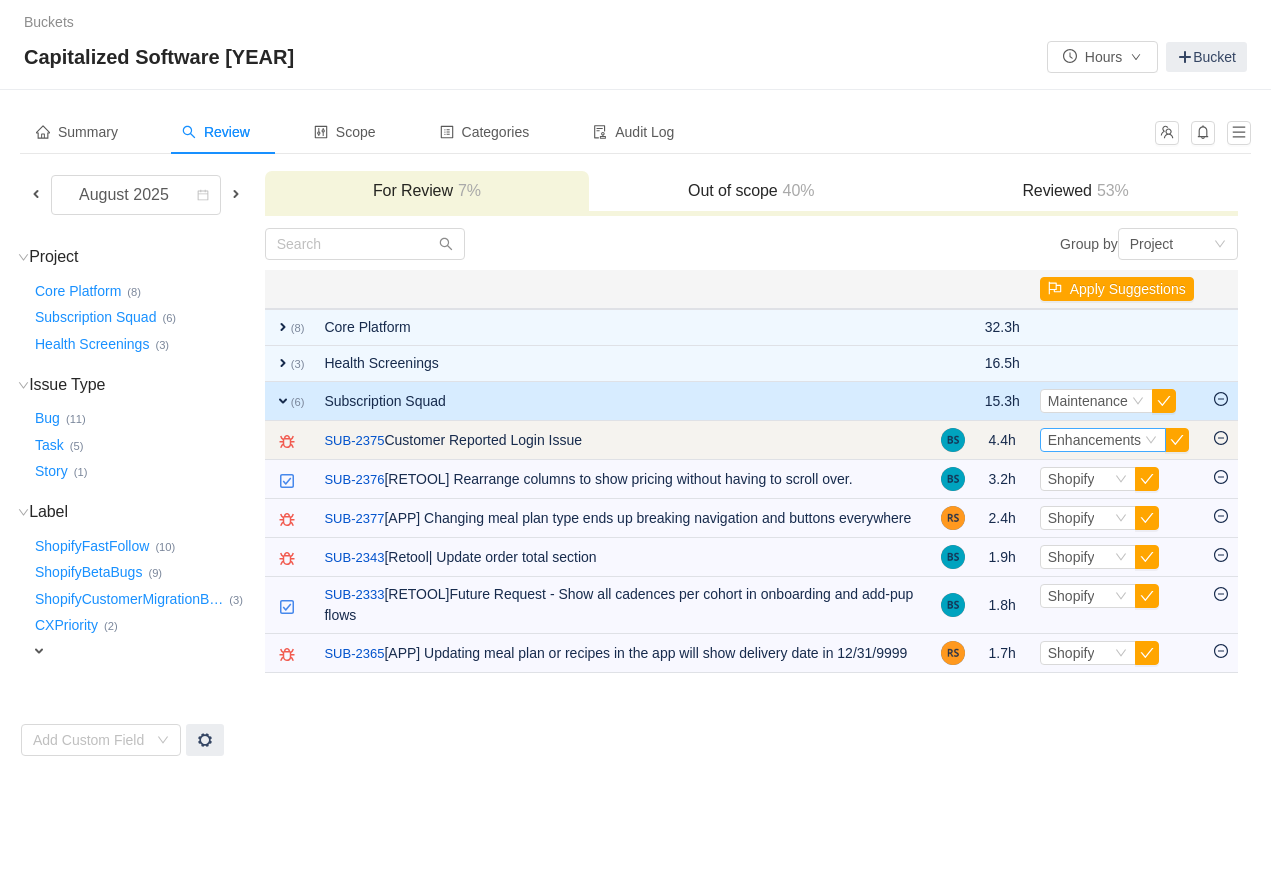 click on "Enhancements" at bounding box center (1094, 440) 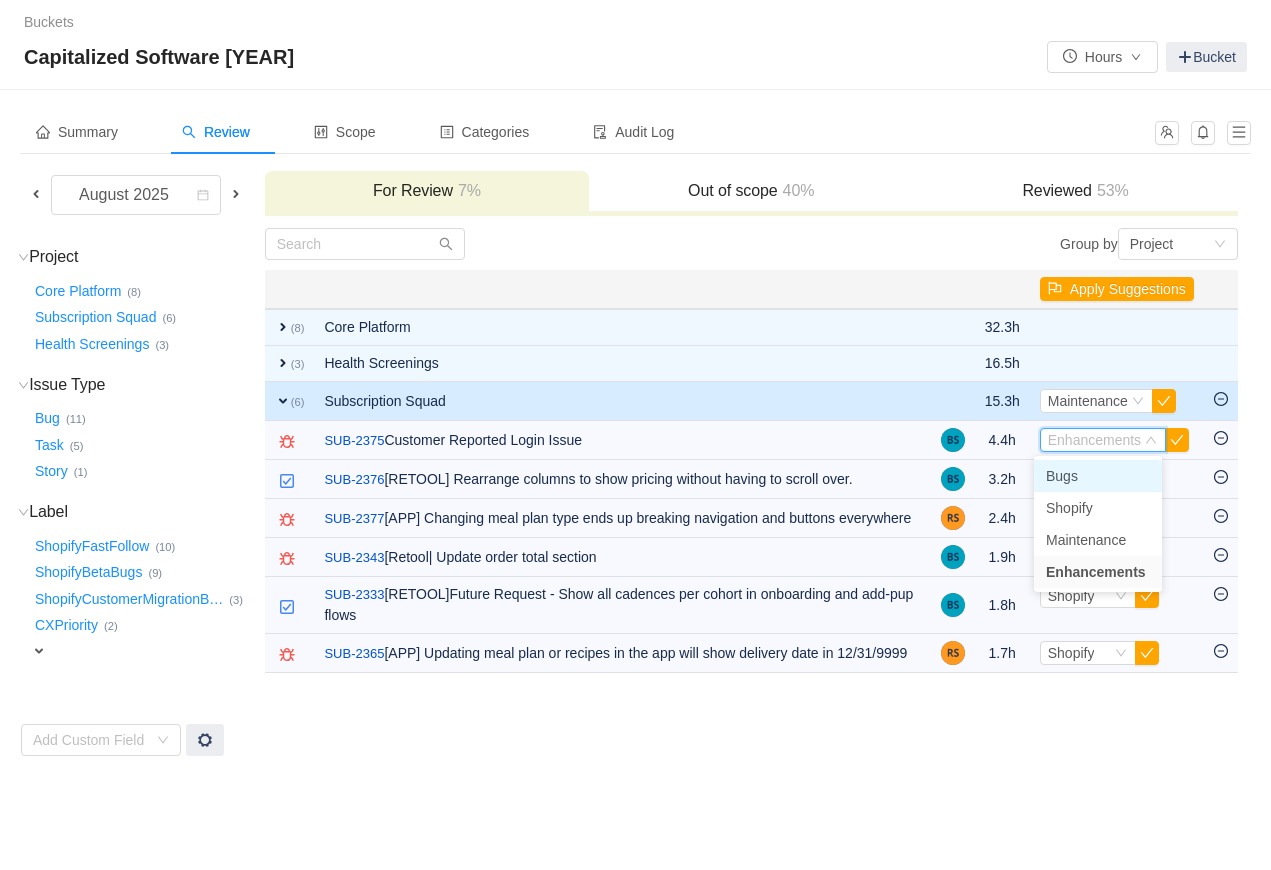 click on "Bugs" at bounding box center (1098, 476) 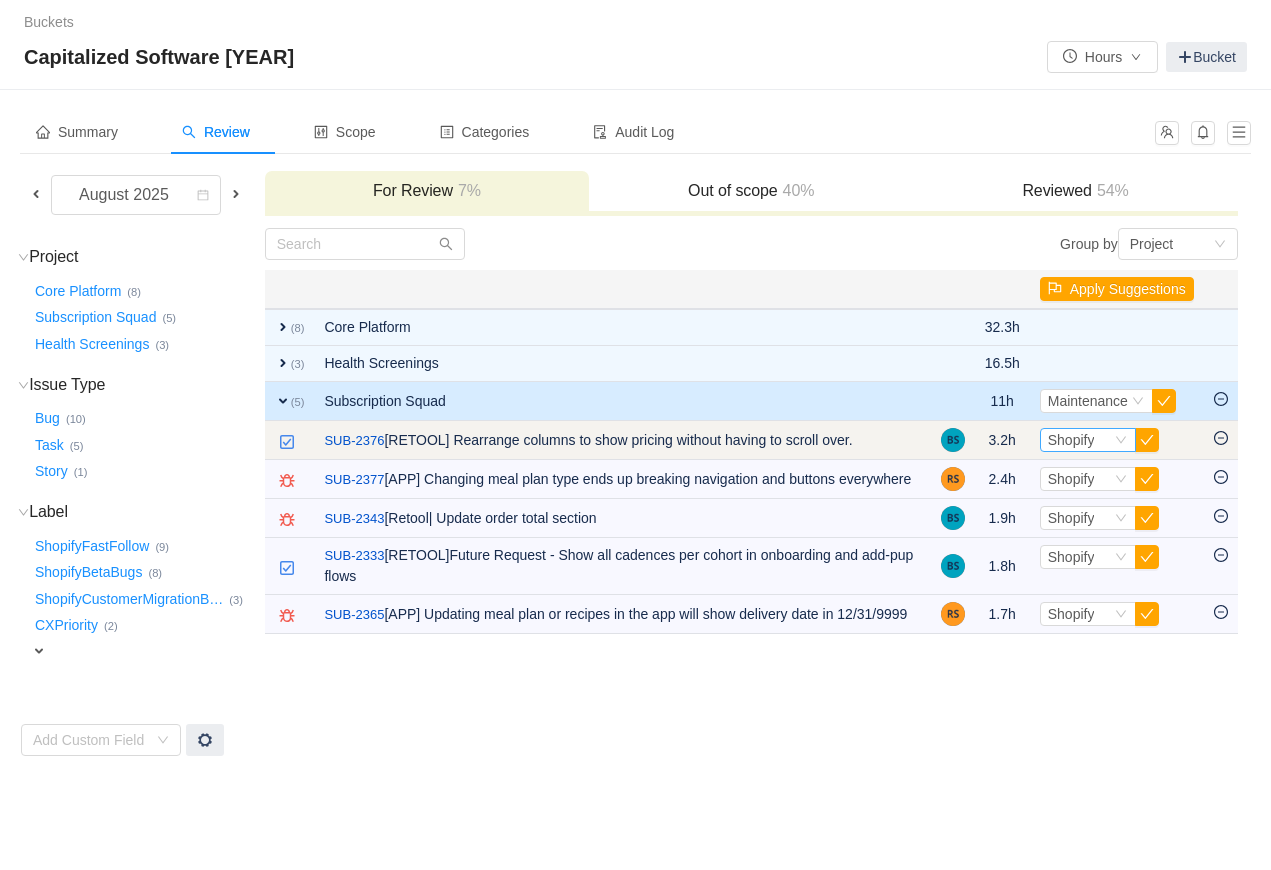click on "Shopify" at bounding box center [1071, 440] 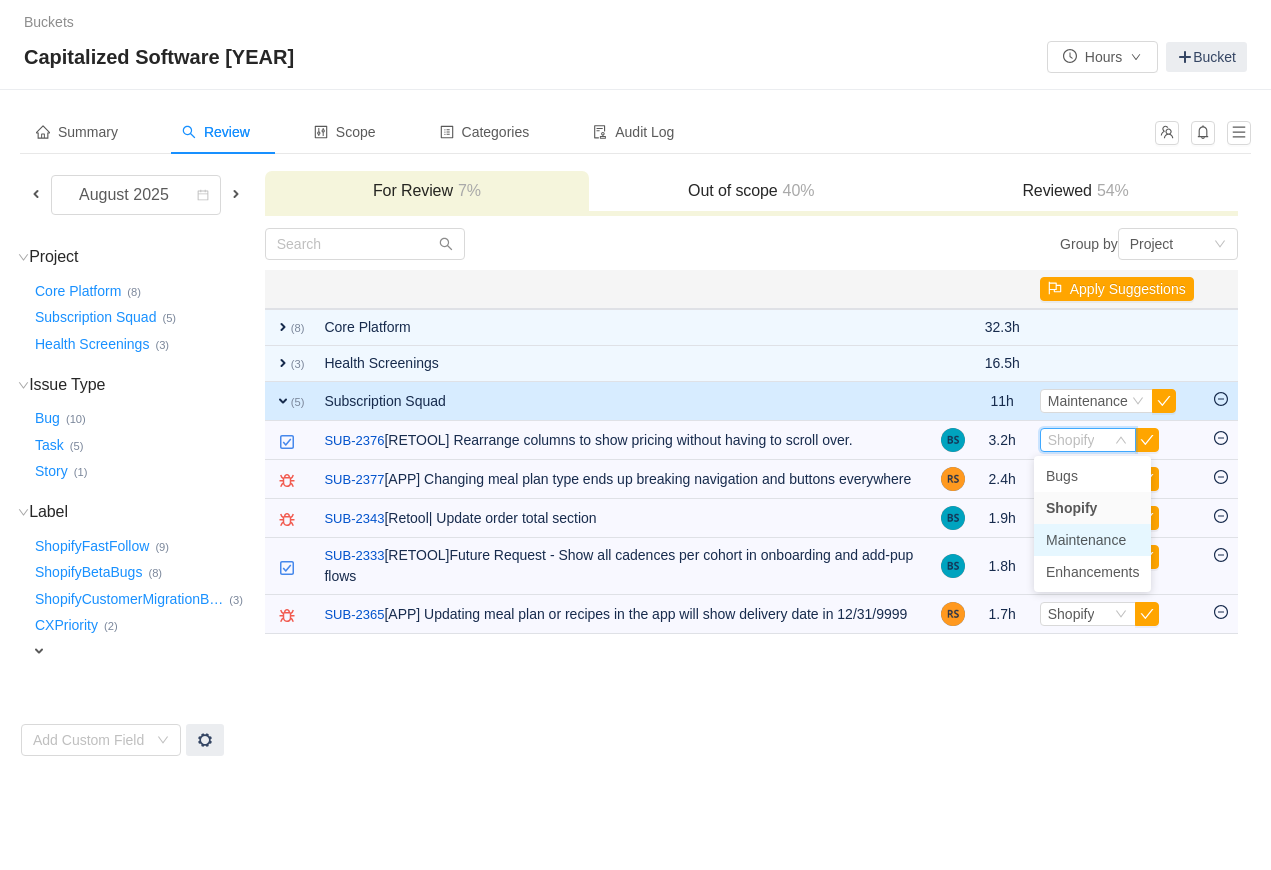 click on "Maintenance" at bounding box center [1086, 540] 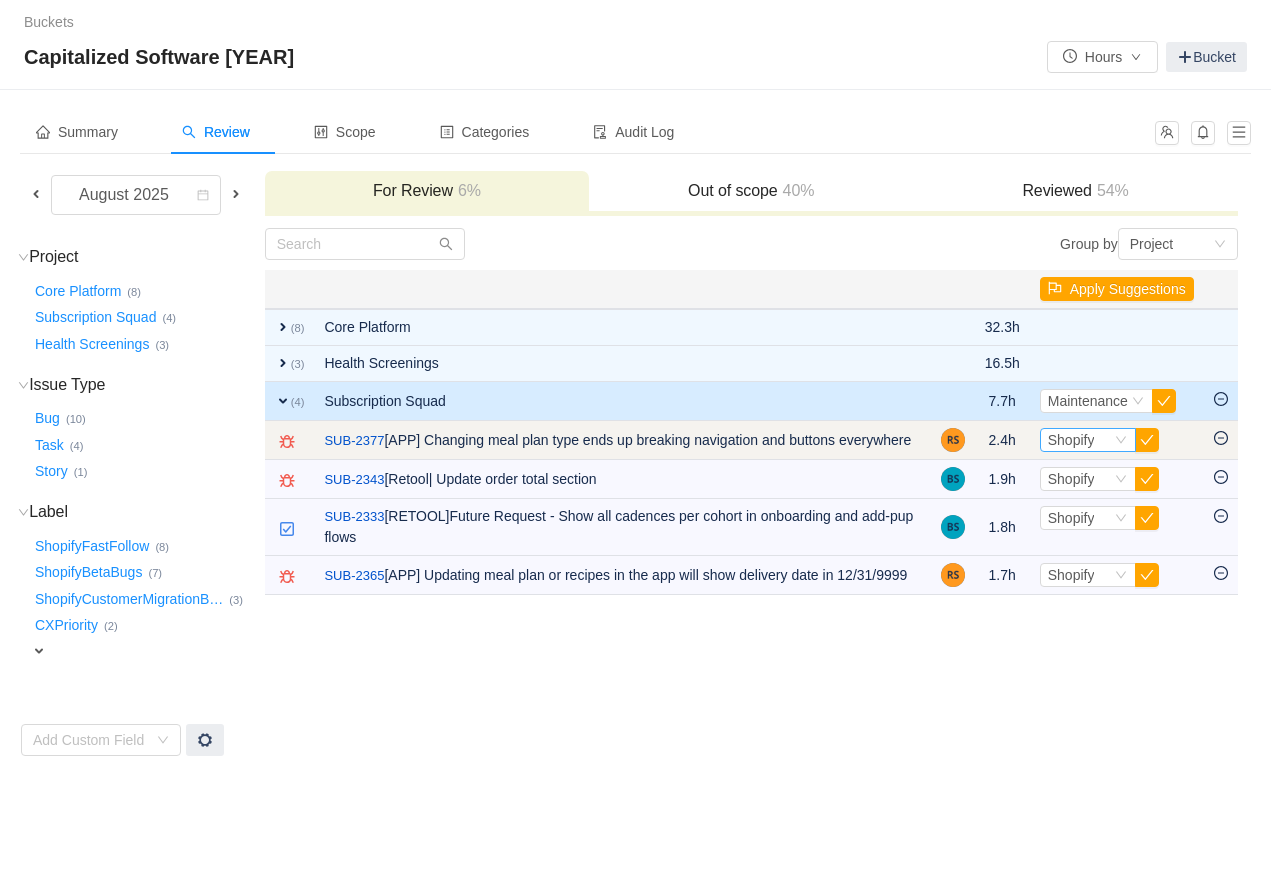 click on "Shopify" at bounding box center (1071, 440) 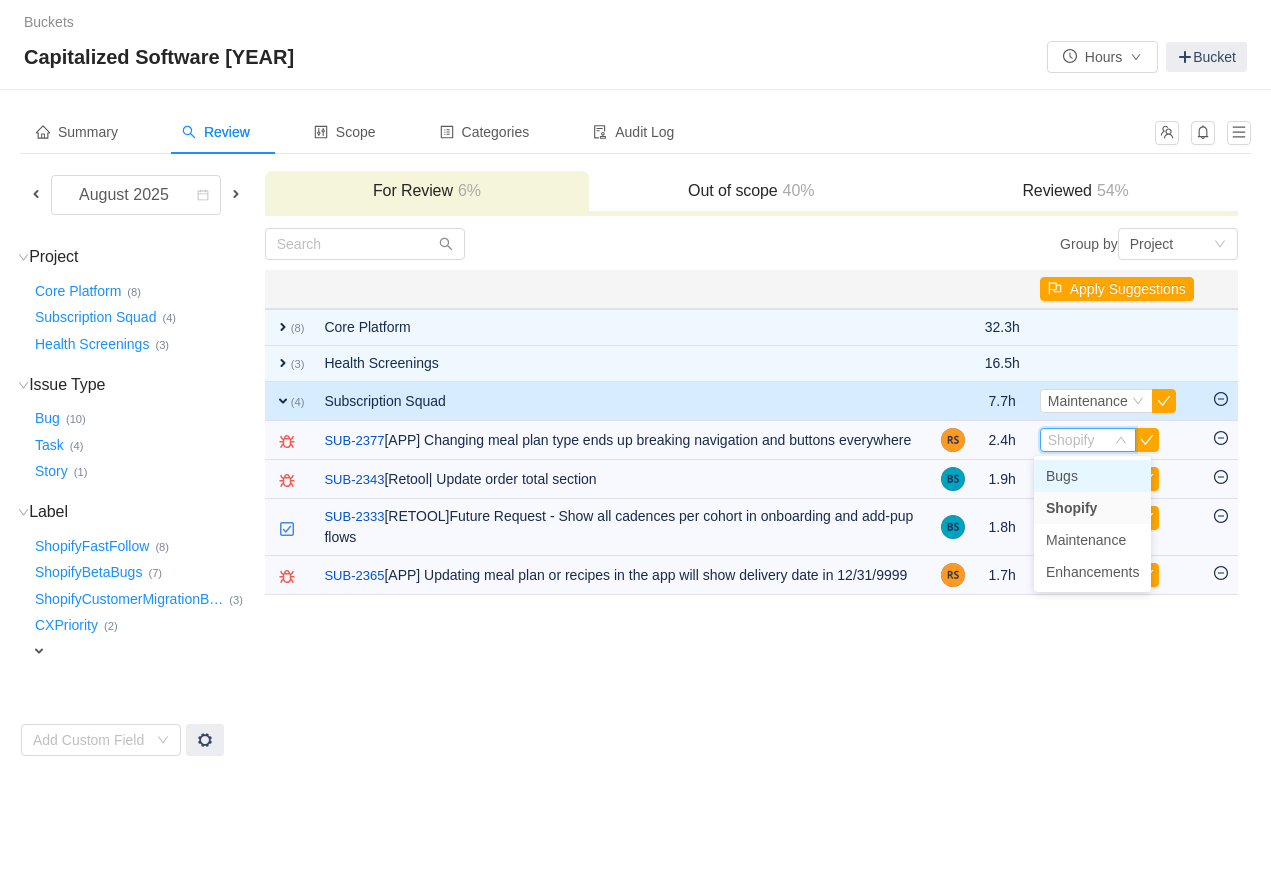 click on "Bugs" at bounding box center (1062, 476) 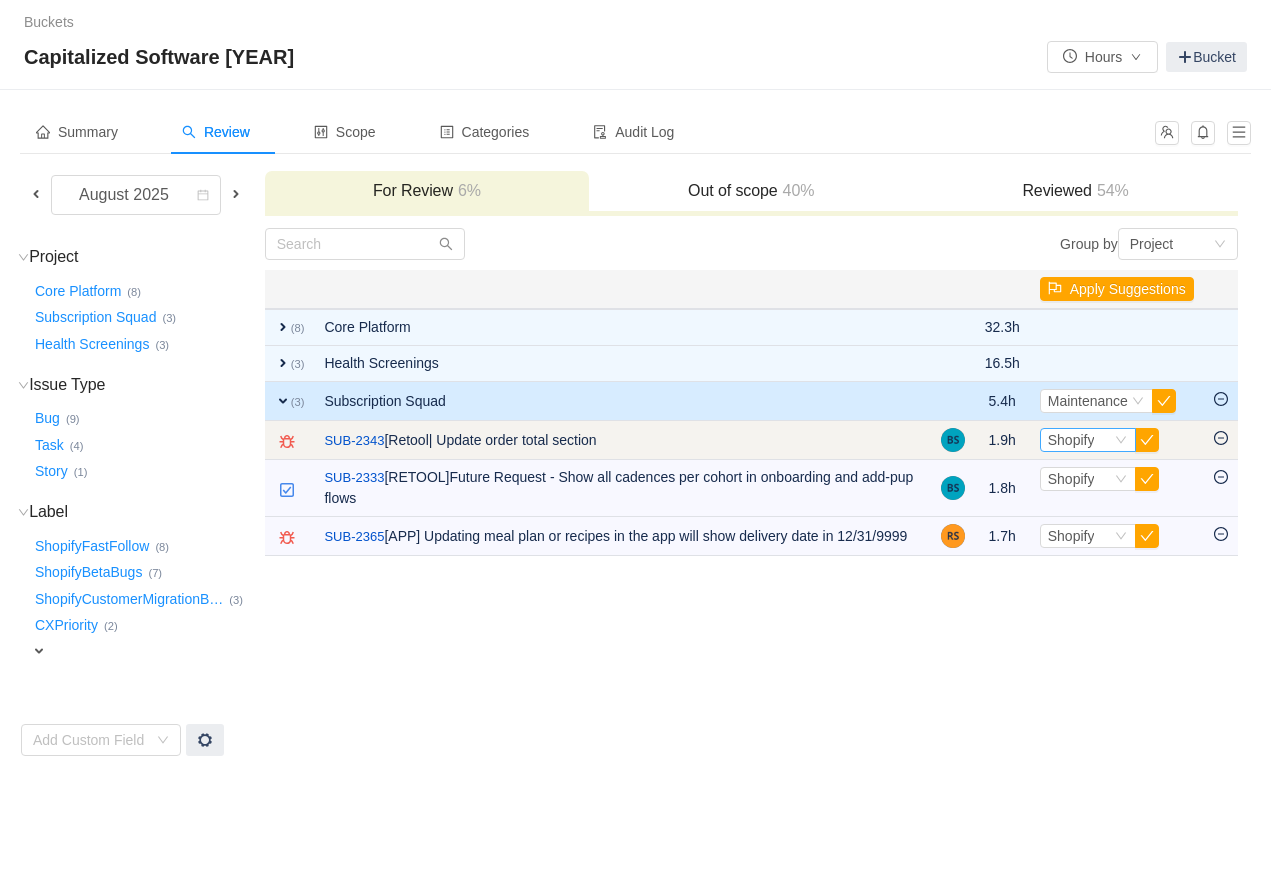 click on "Shopify" at bounding box center [1071, 440] 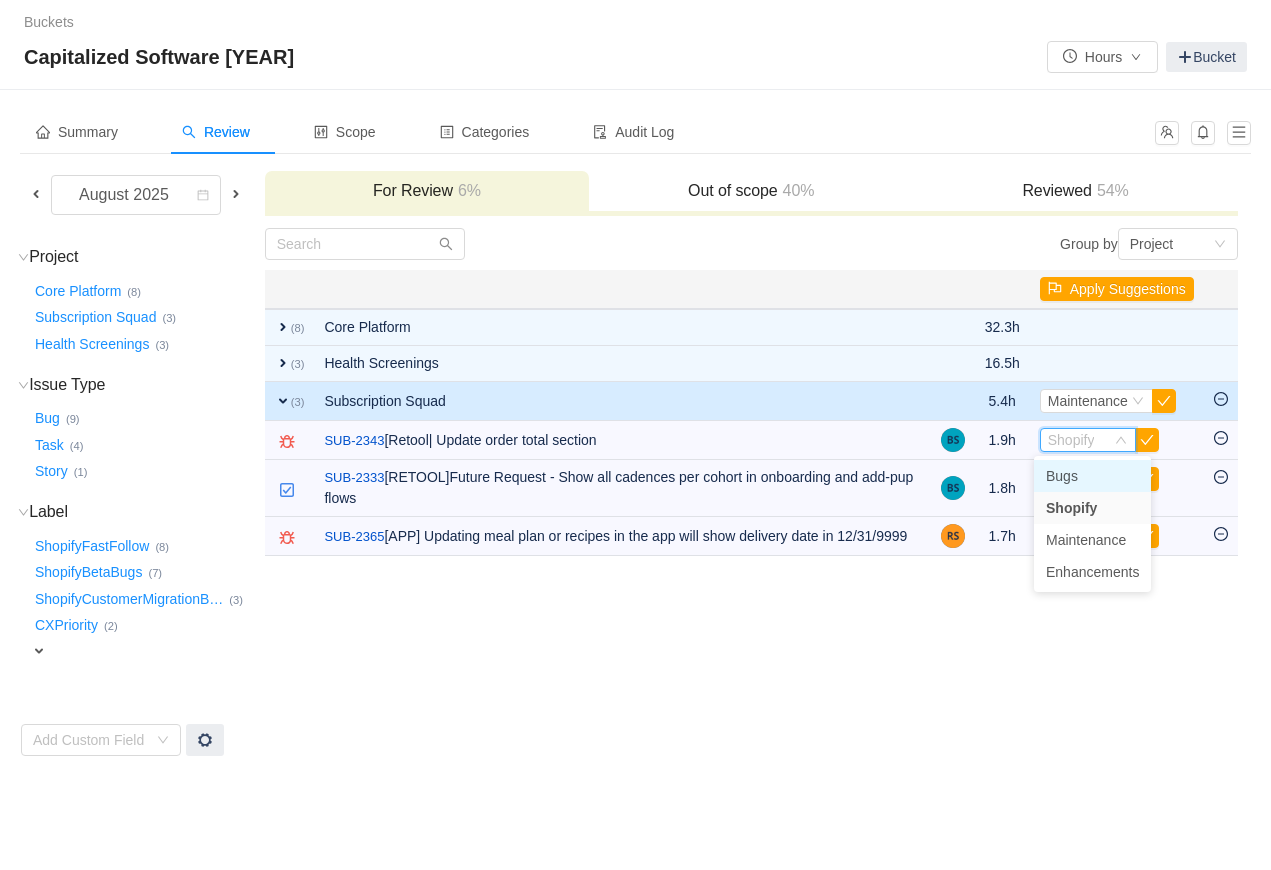 click on "Bugs" at bounding box center (1092, 476) 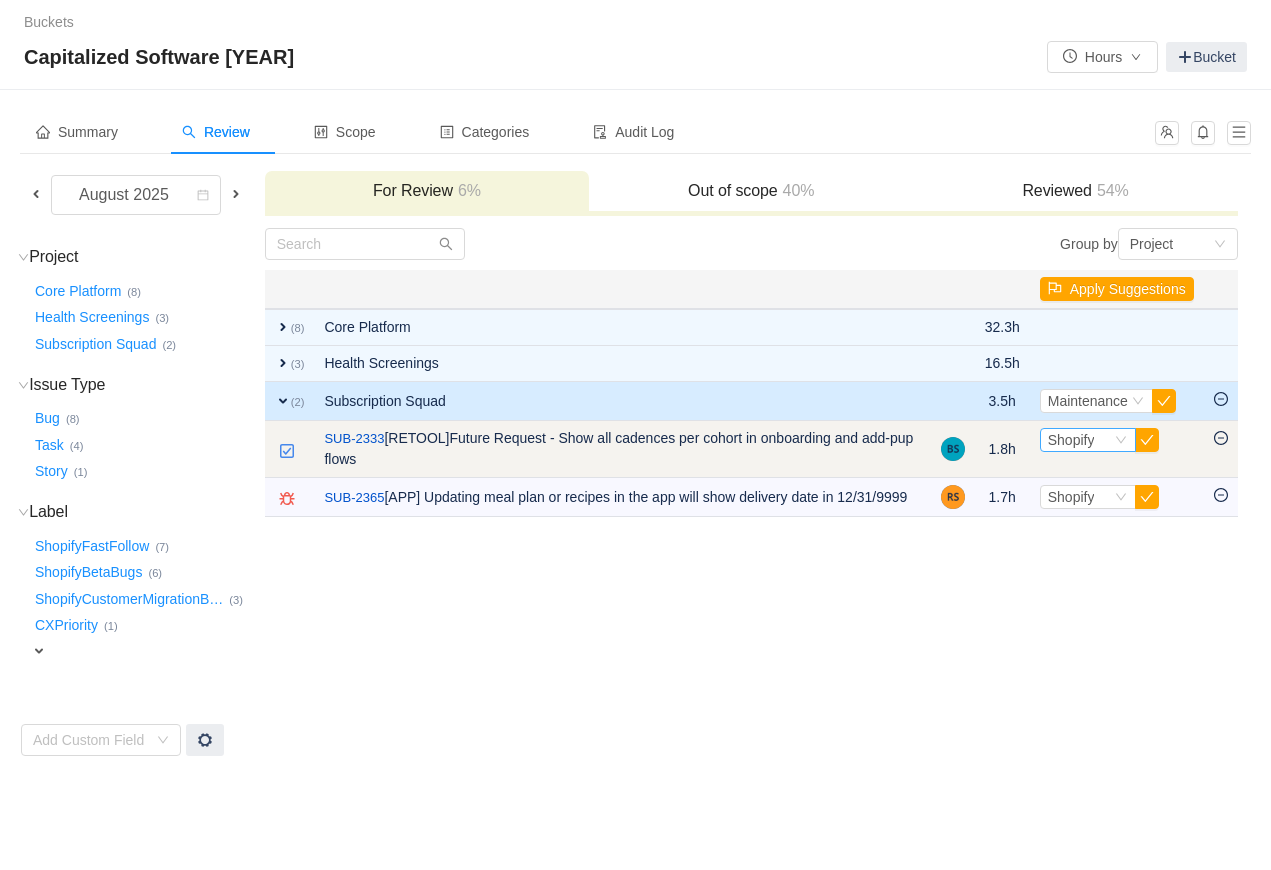 click on "Shopify" at bounding box center (1071, 440) 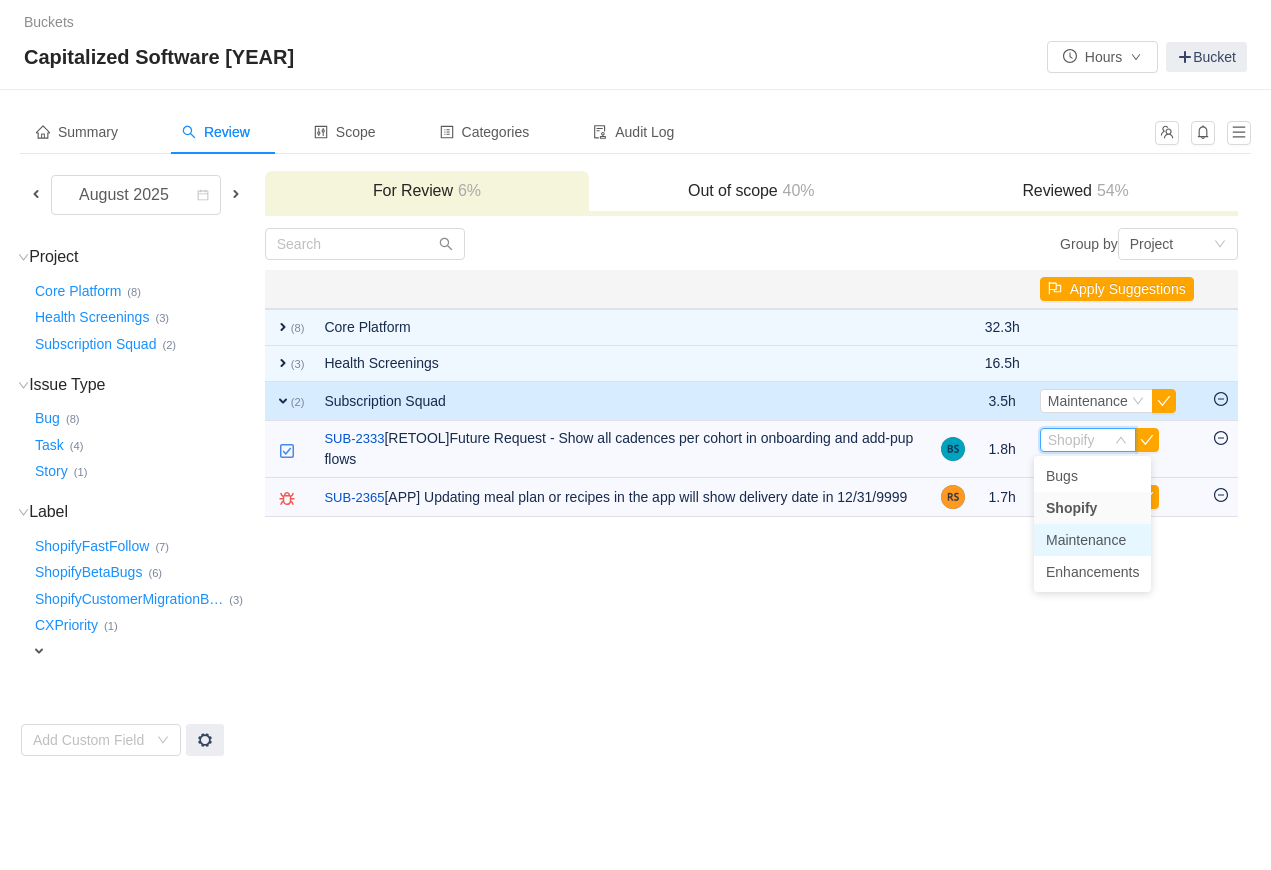 click on "Maintenance" at bounding box center [1086, 540] 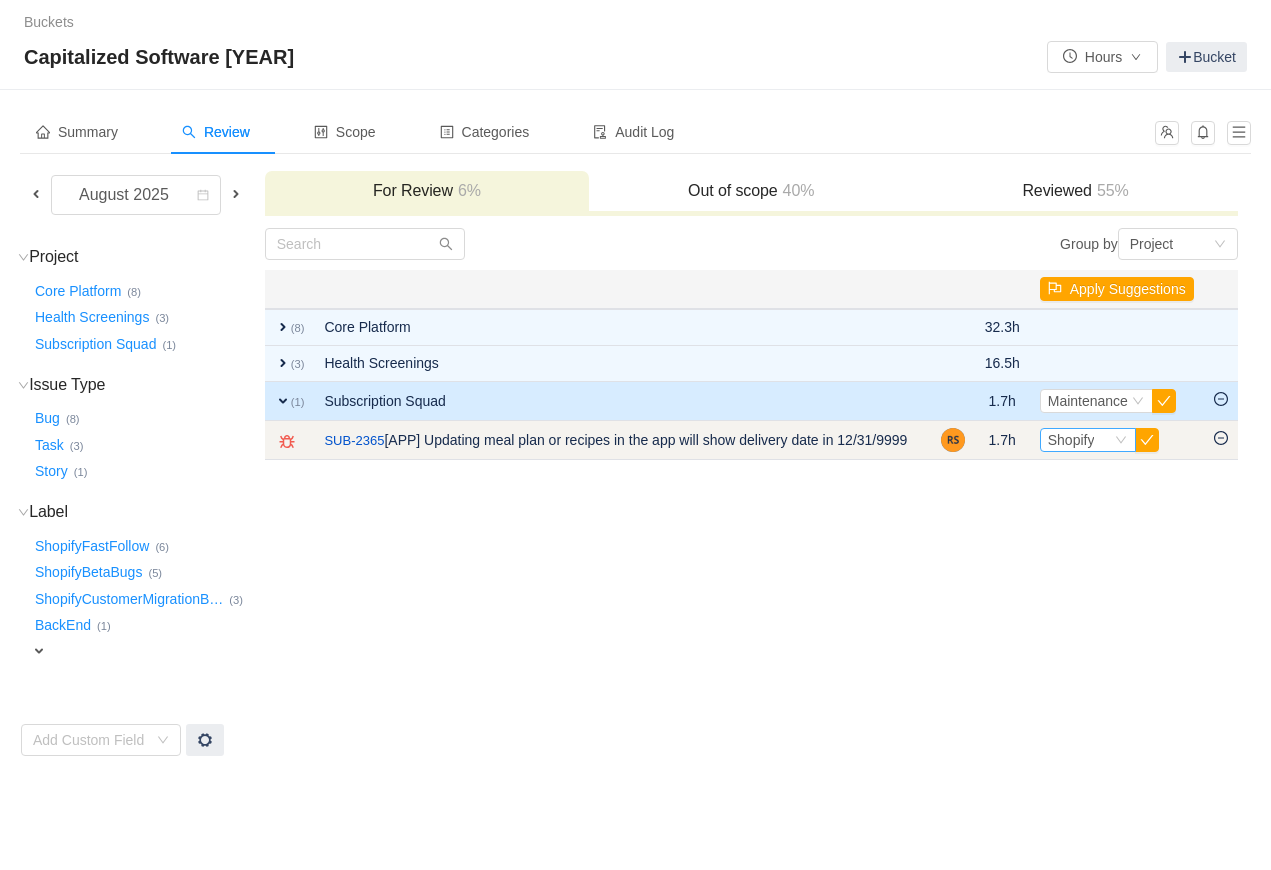 click on "Shopify" at bounding box center [1071, 440] 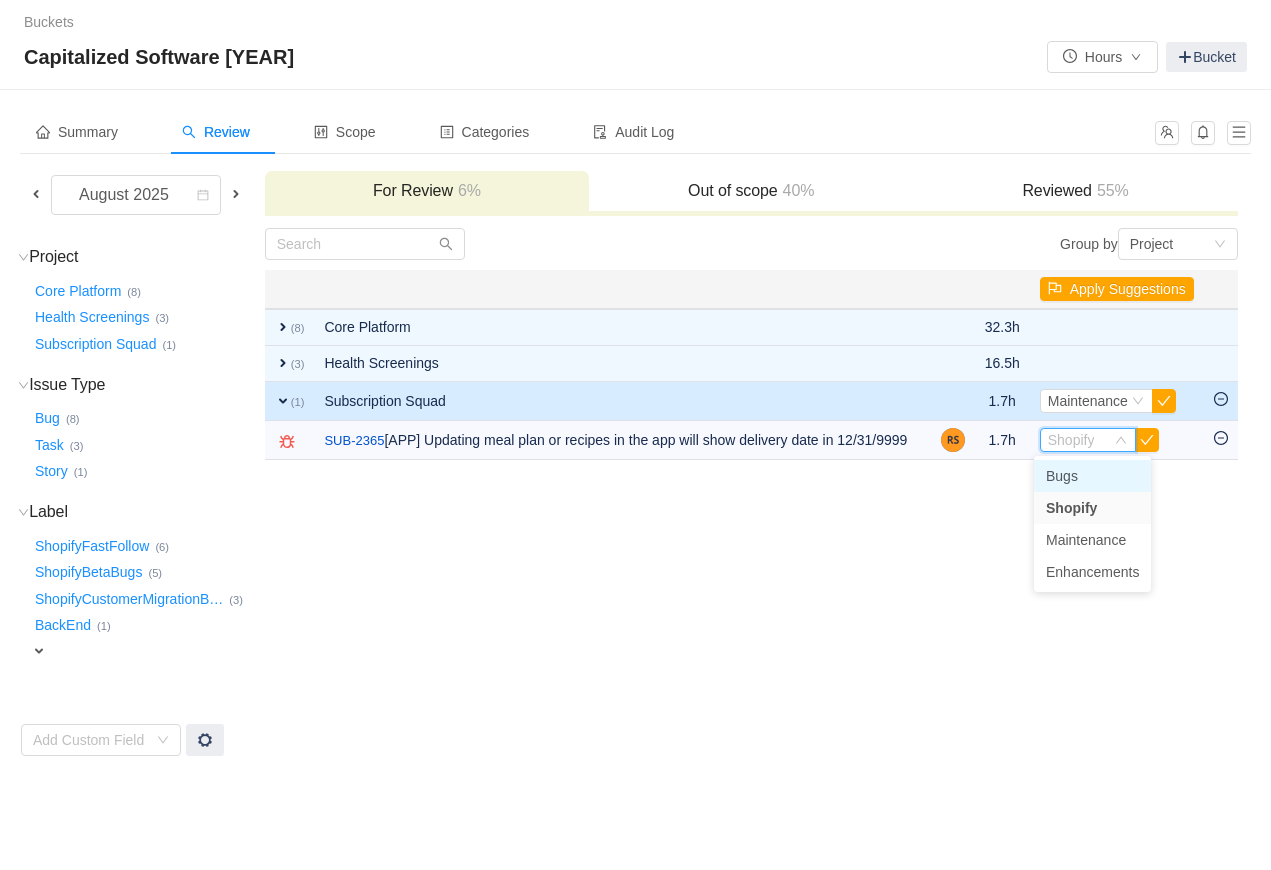 click on "Bugs" at bounding box center (1062, 476) 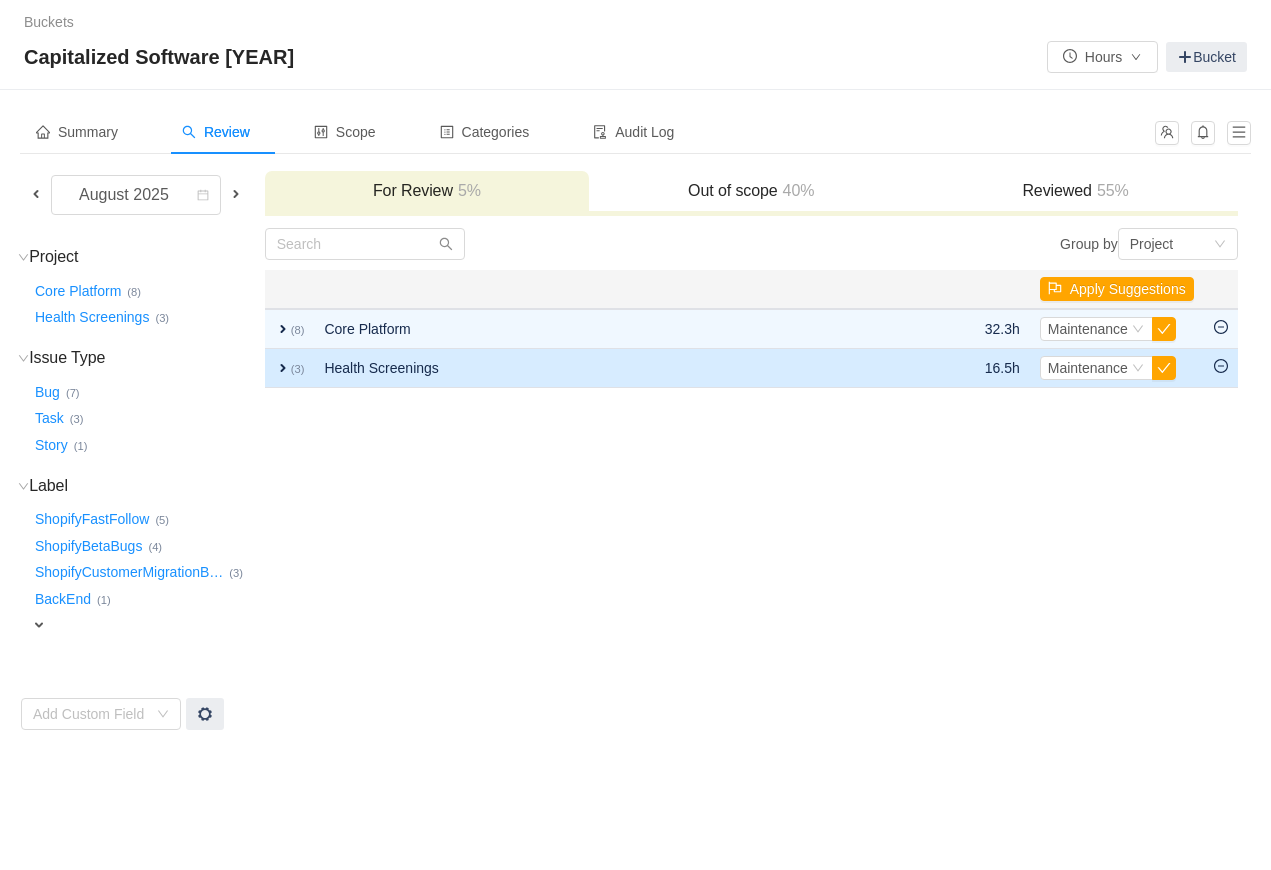 click on "expand" at bounding box center [283, 368] 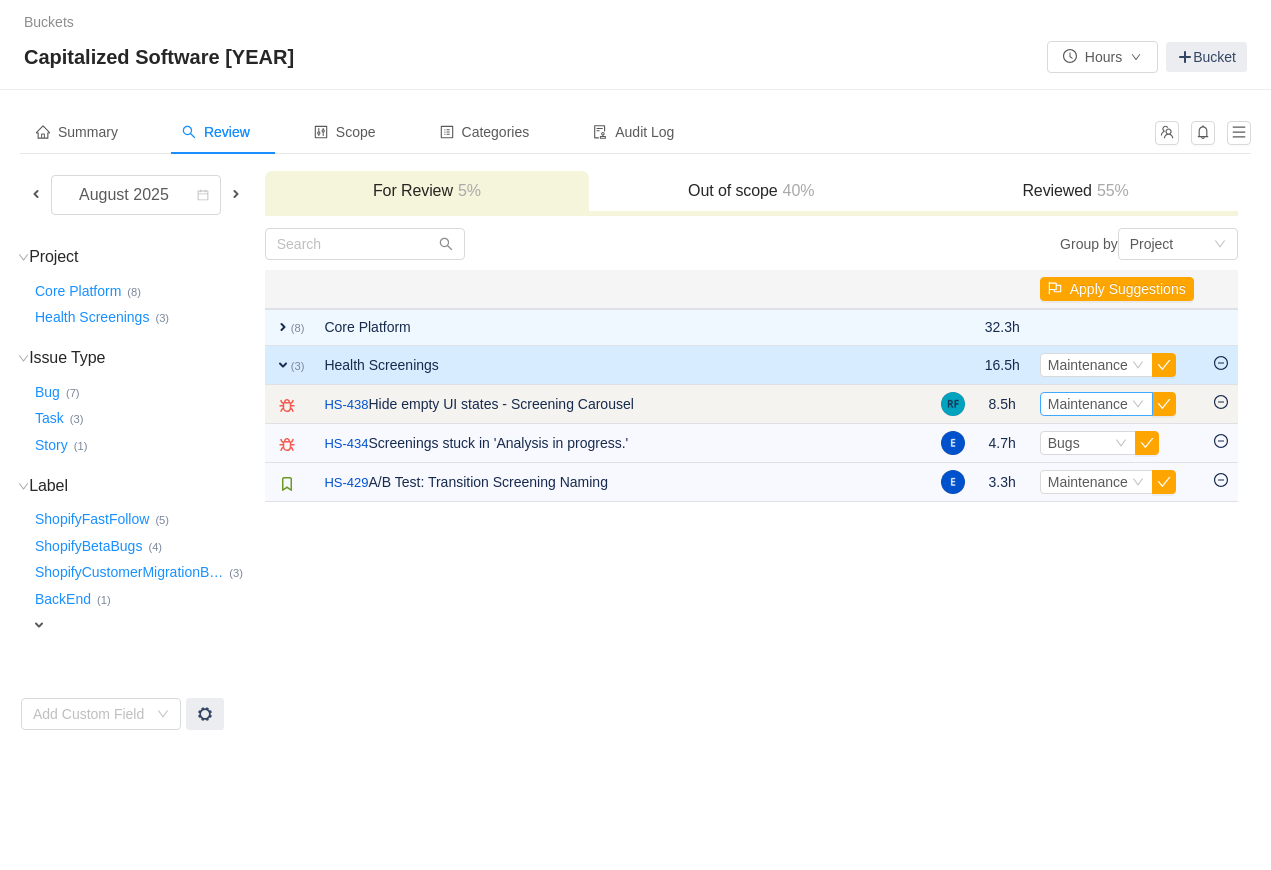 click on "Maintenance" at bounding box center [1088, 404] 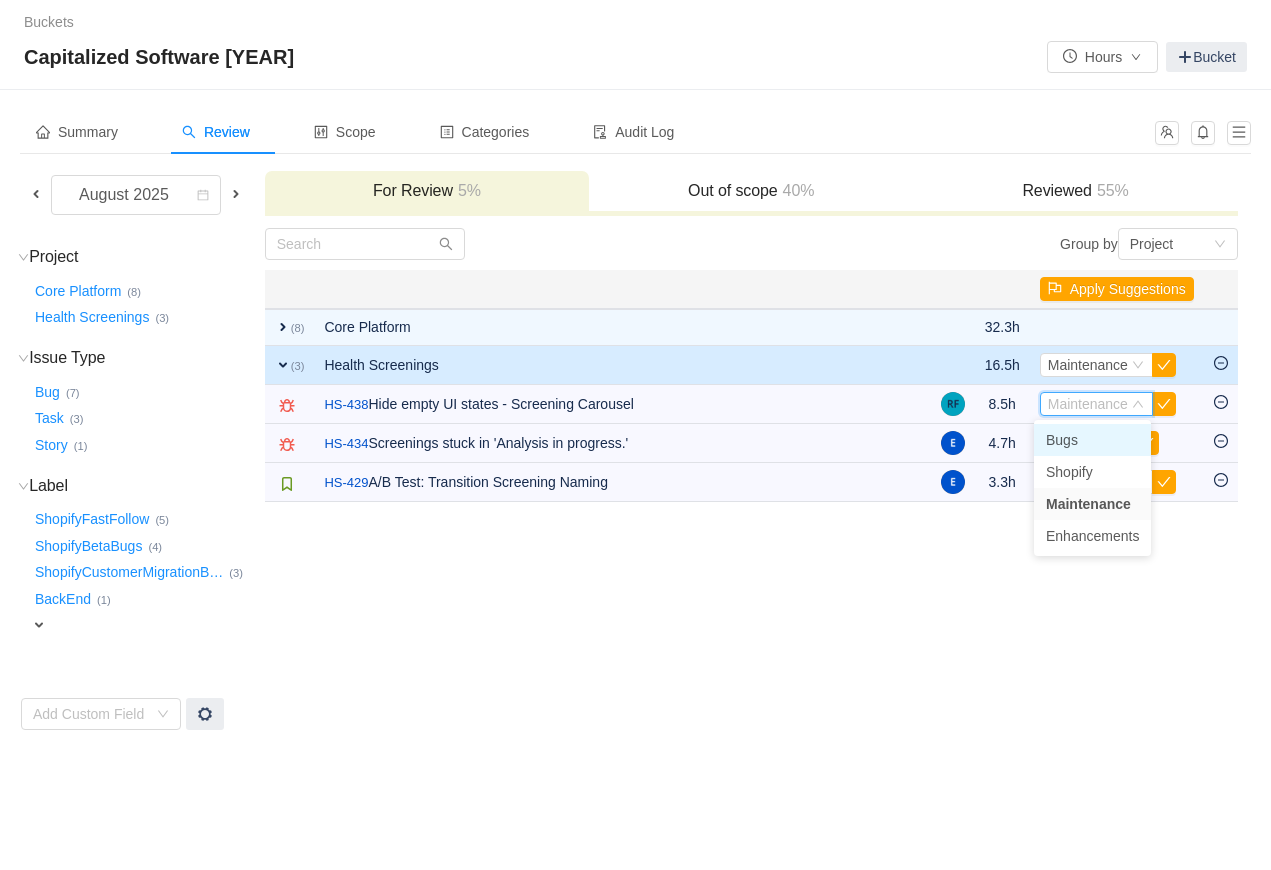 click on "Bugs" at bounding box center (1062, 440) 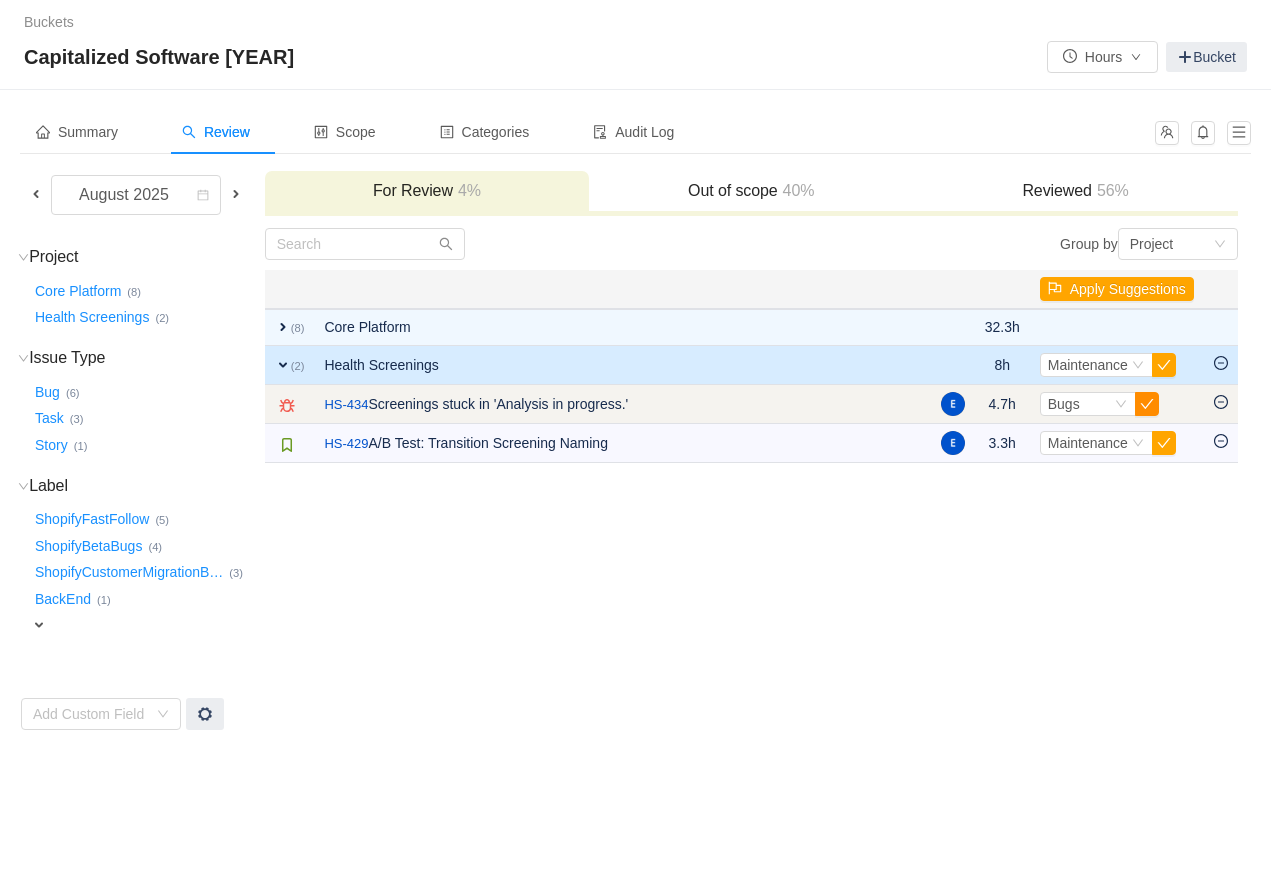 click at bounding box center (1147, 404) 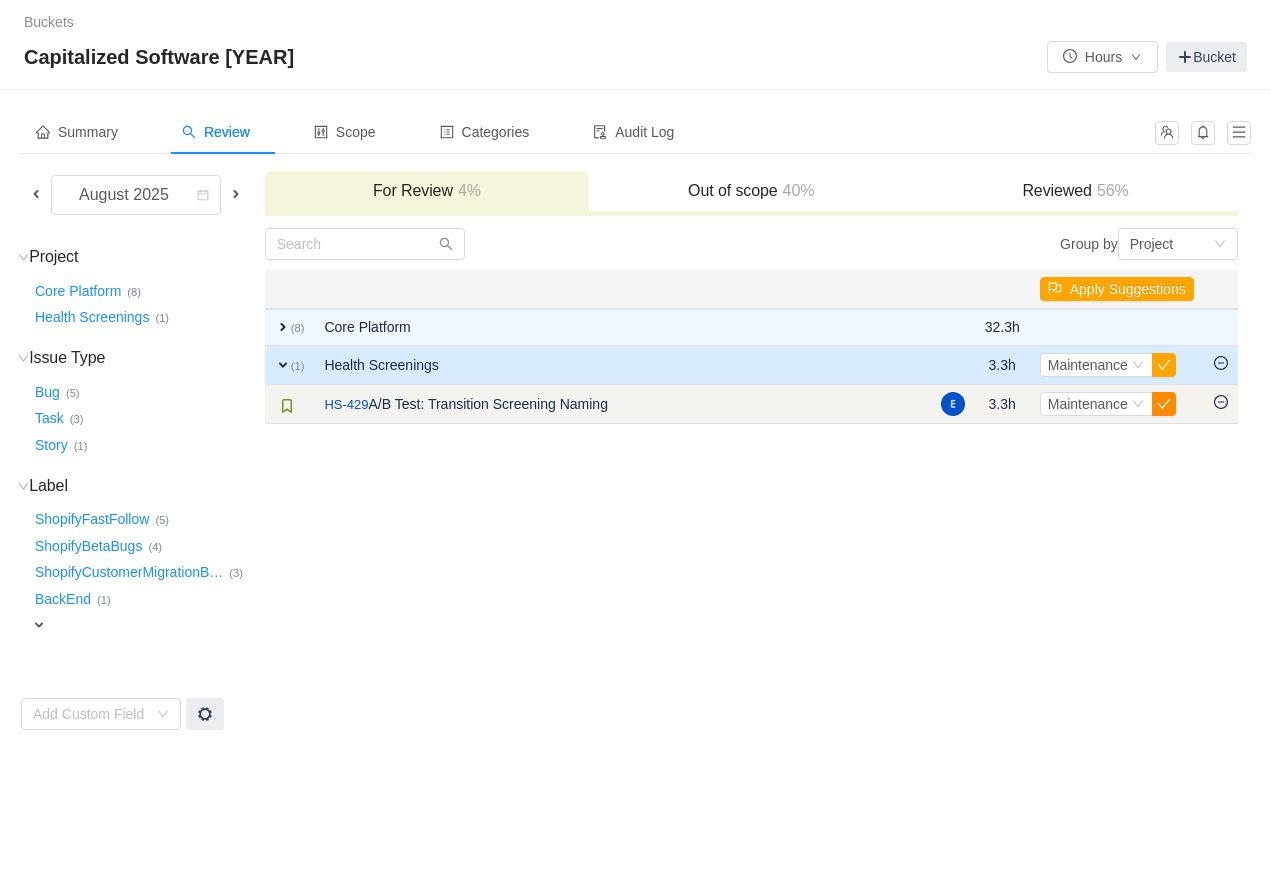 click at bounding box center (1164, 404) 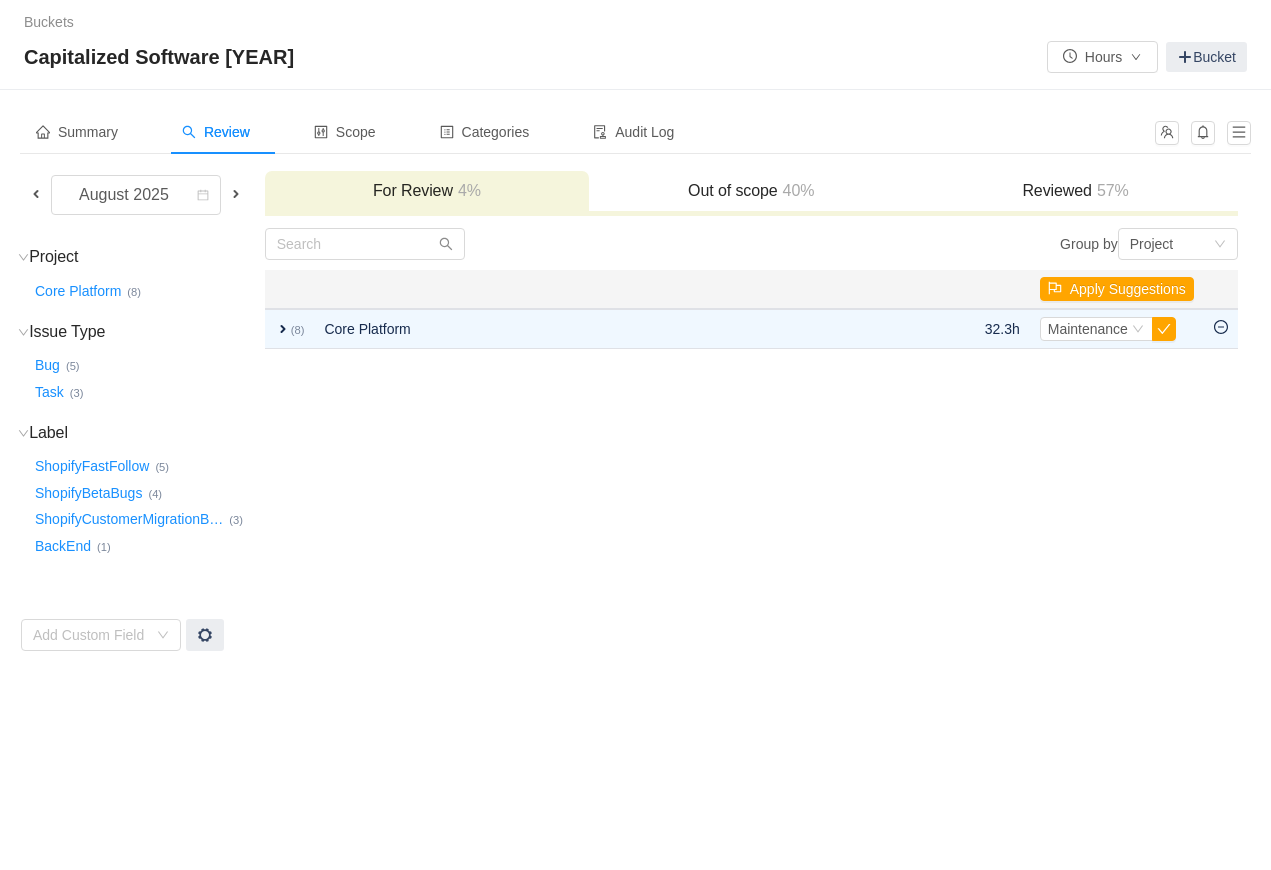 click on "Issue Type   (2)  hide" at bounding box center [147, 332] 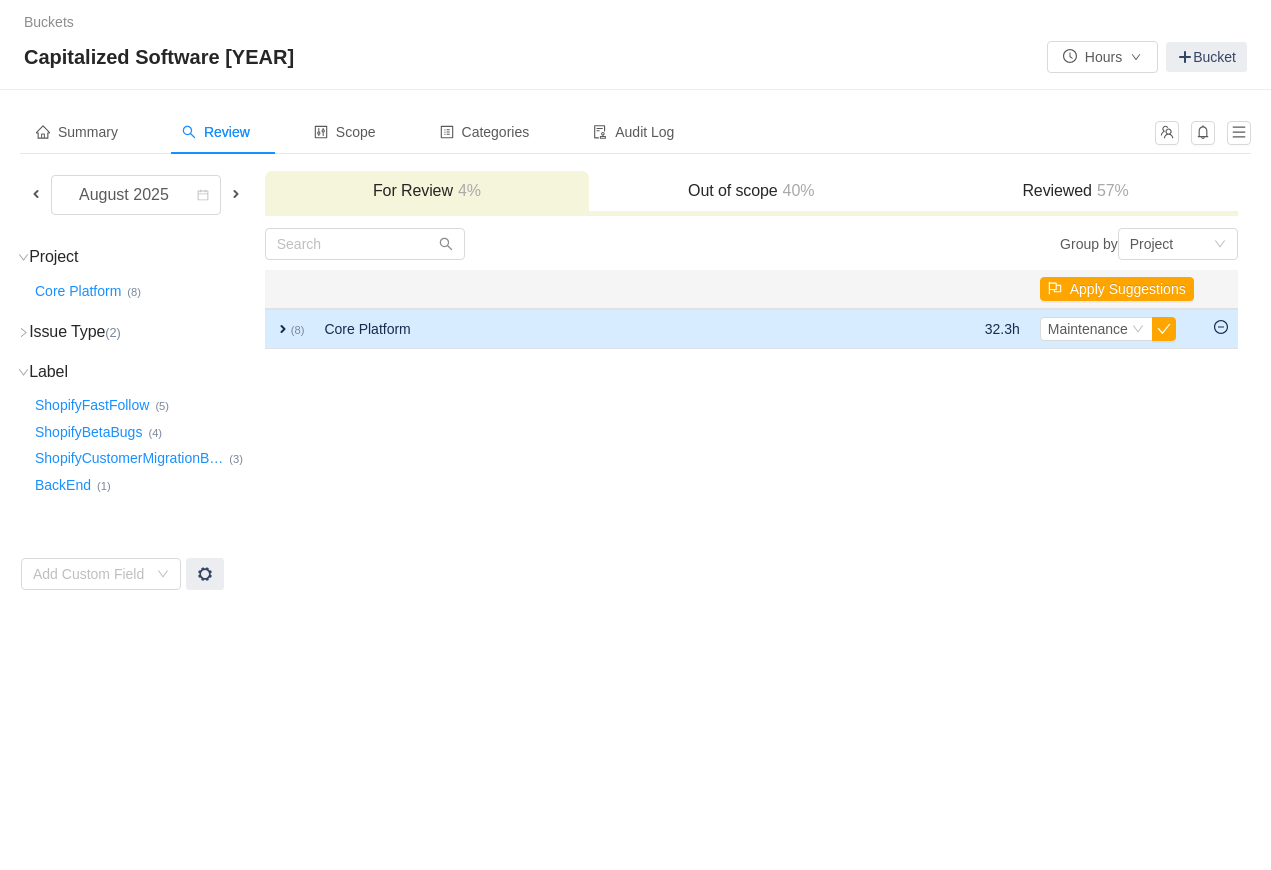 click on "expand" at bounding box center [283, 329] 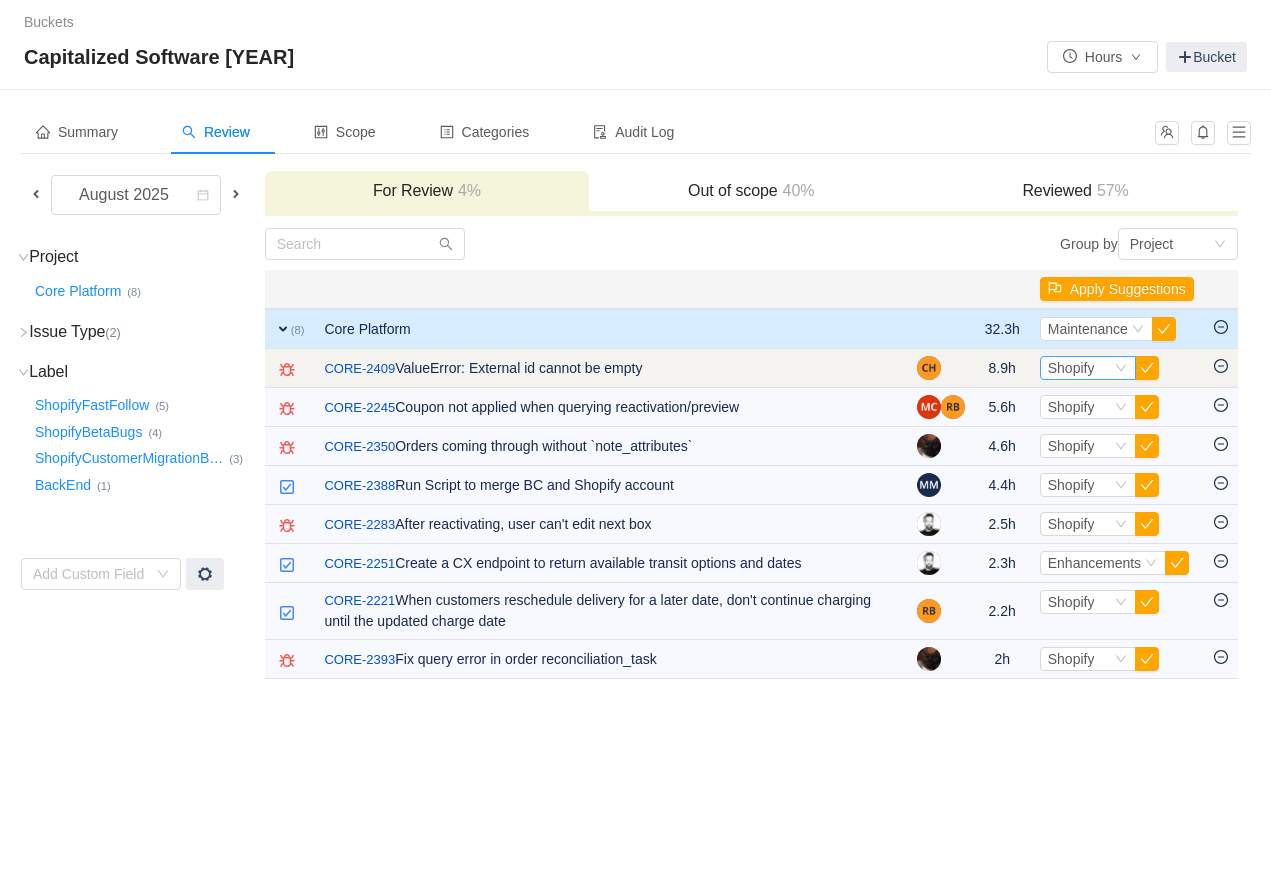 click on "Shopify" at bounding box center [1071, 368] 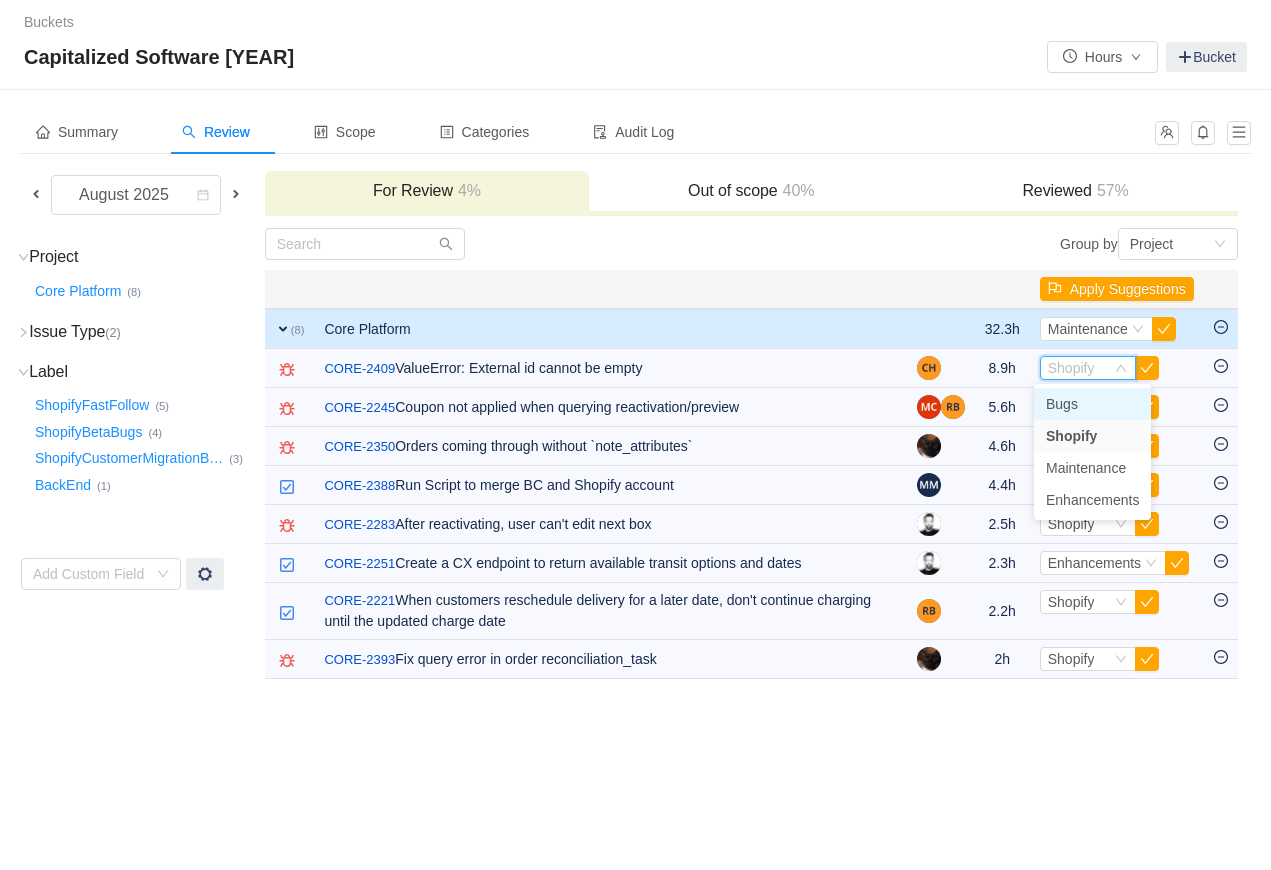 click on "Bugs" at bounding box center (1092, 404) 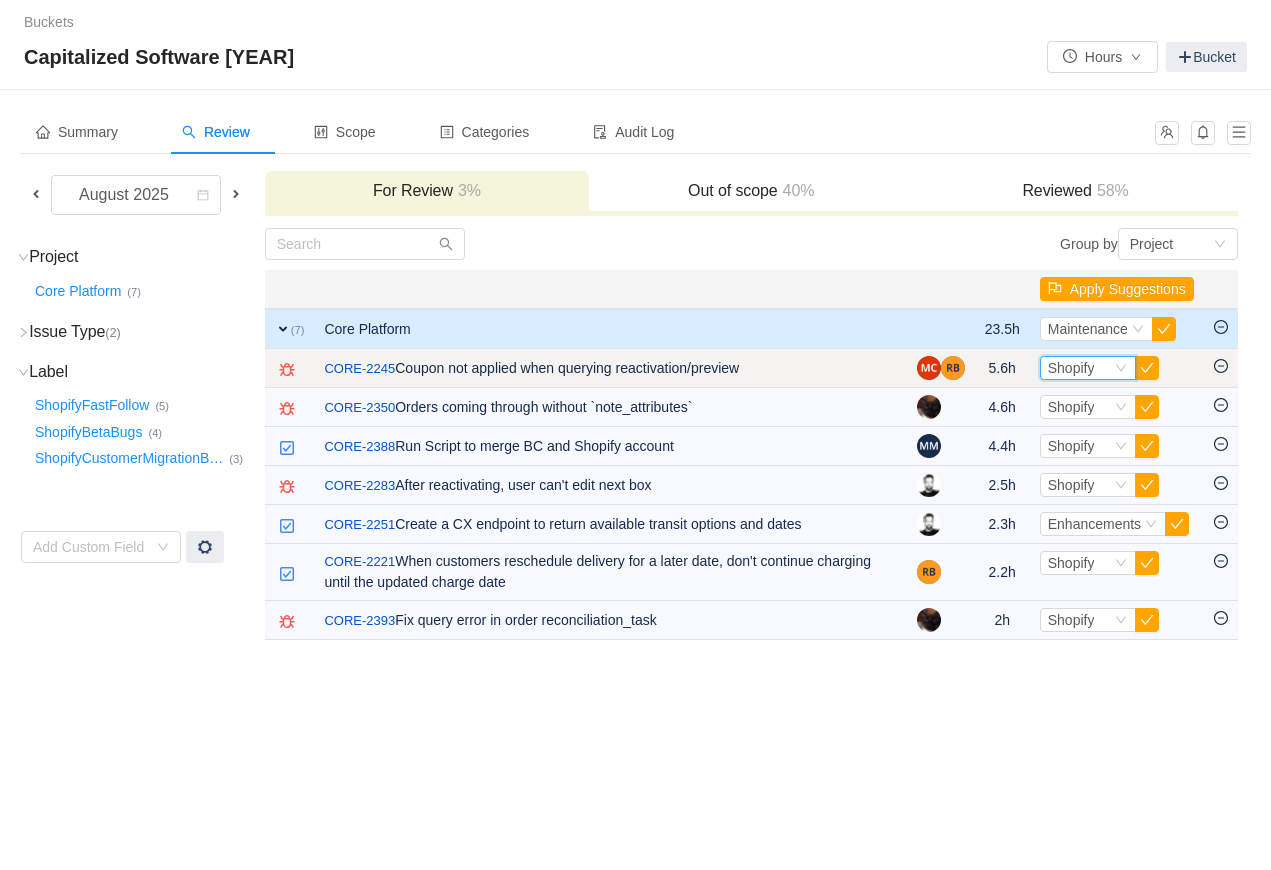 click on "Shopify" at bounding box center [1071, 368] 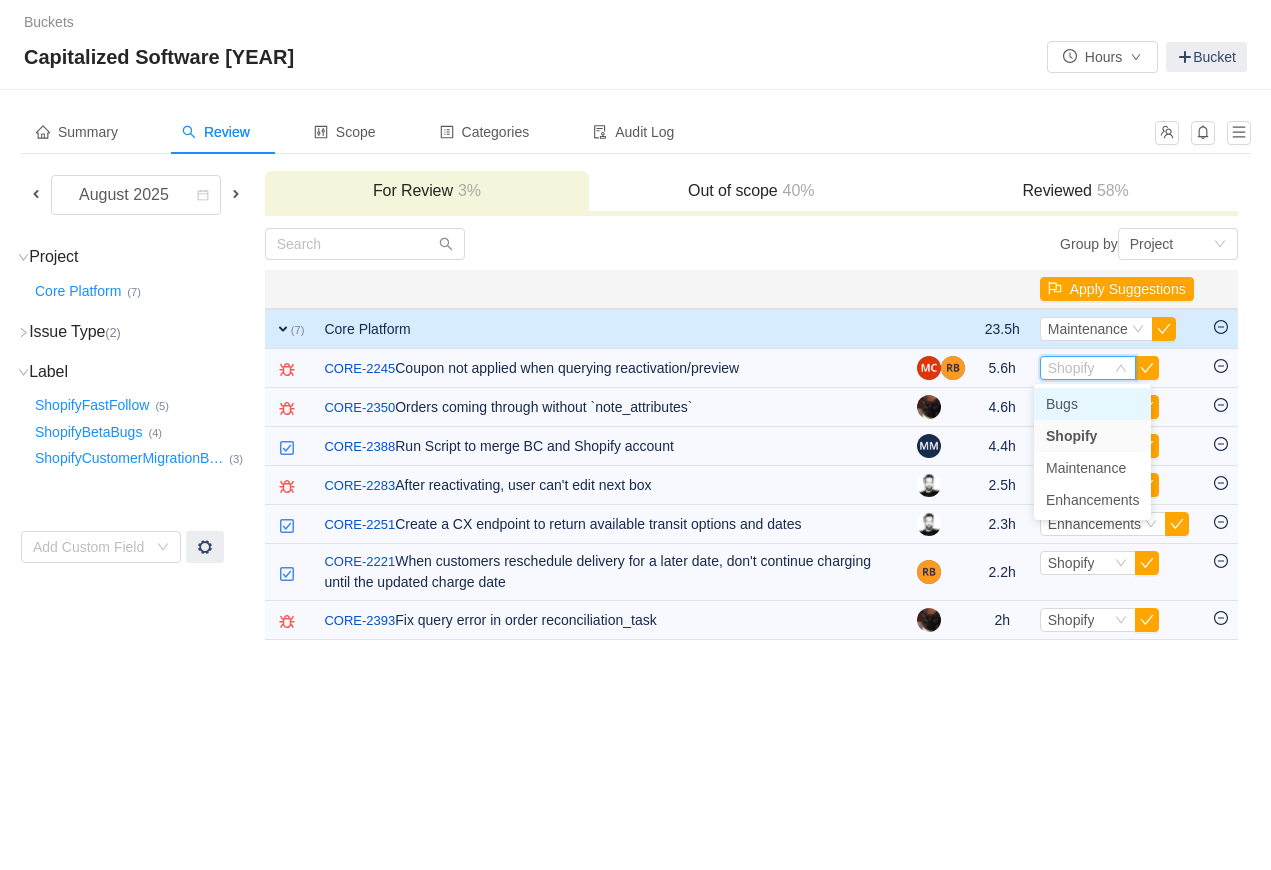 click on "Bugs" at bounding box center [1062, 404] 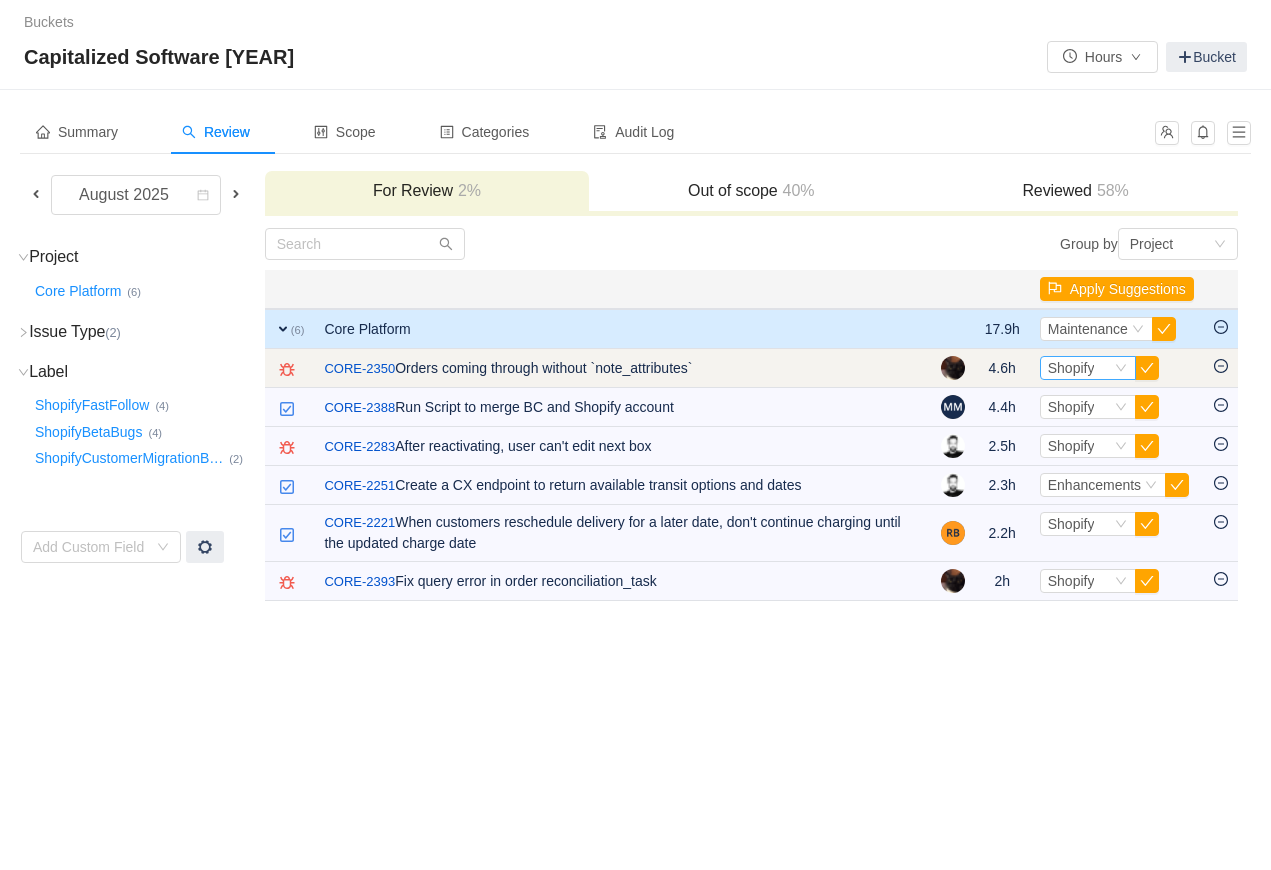 click on "Shopify" at bounding box center [1071, 368] 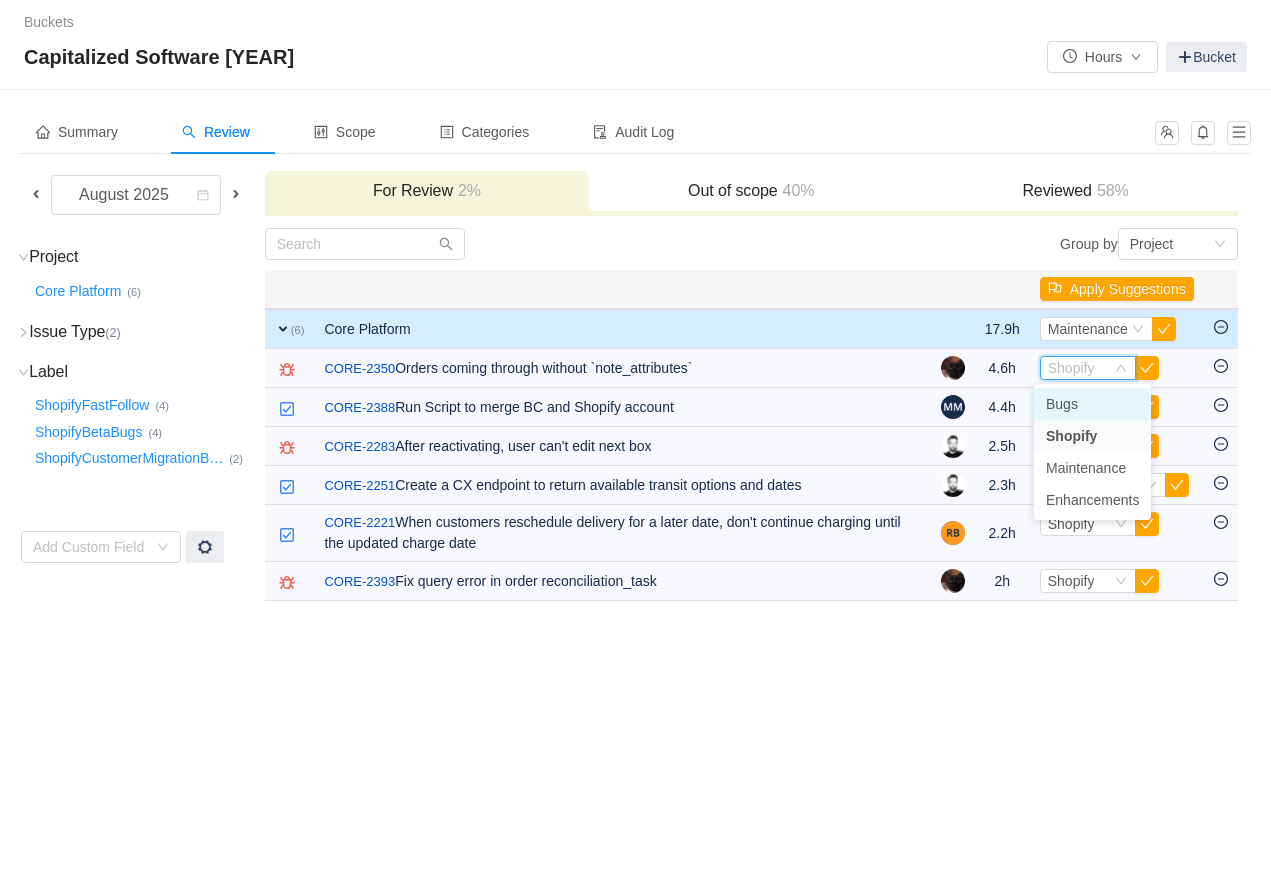 click on "Bugs" at bounding box center [1062, 404] 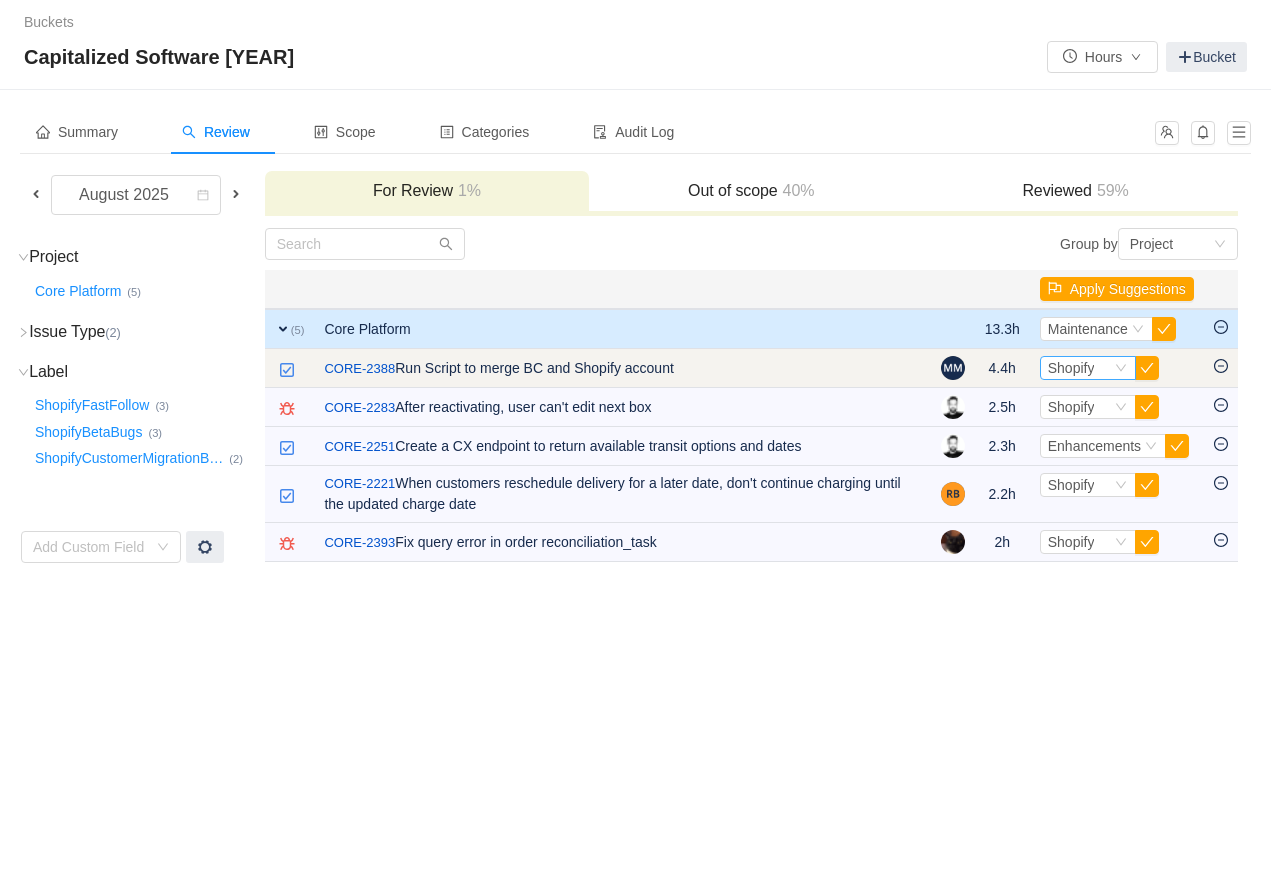 click on "Shopify" at bounding box center (1071, 368) 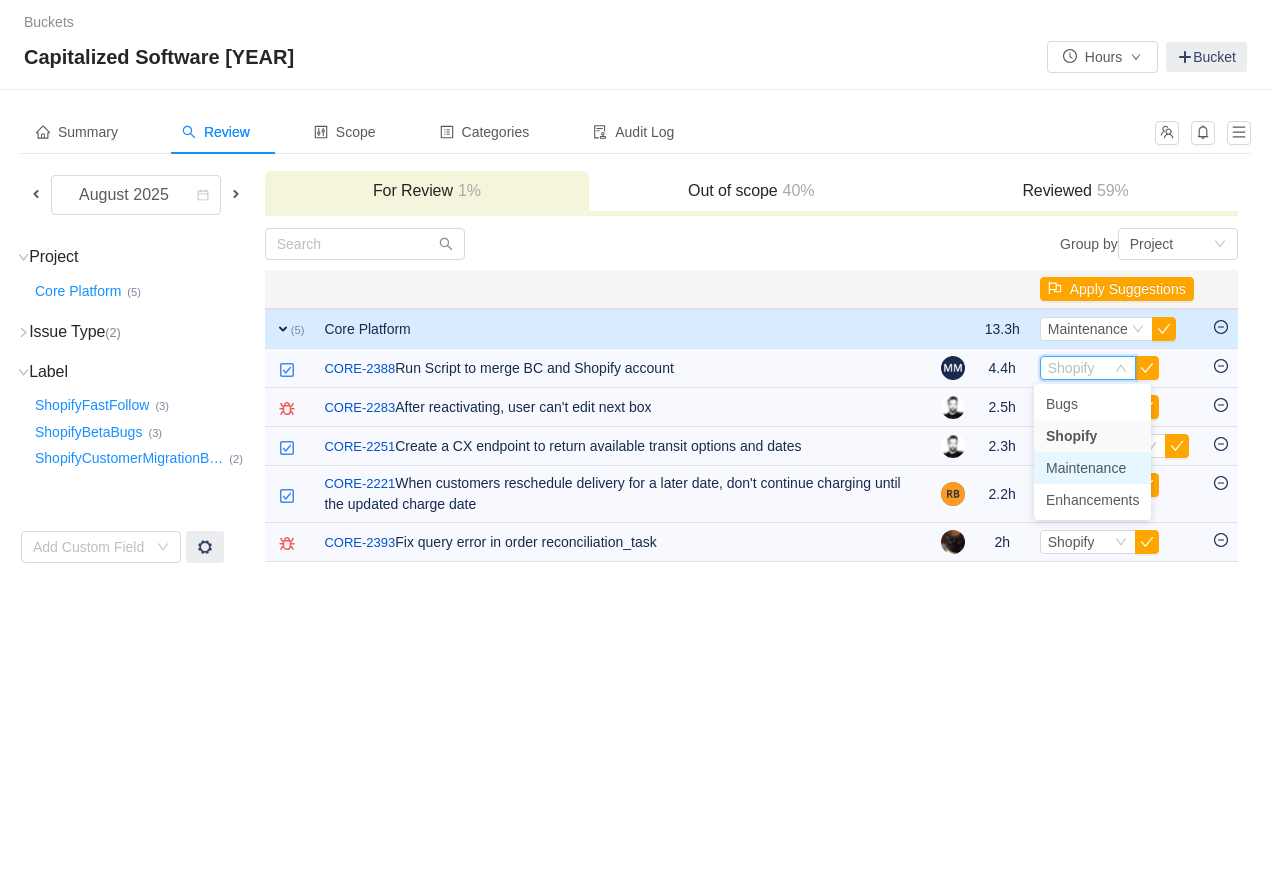 click on "Maintenance" at bounding box center (1086, 468) 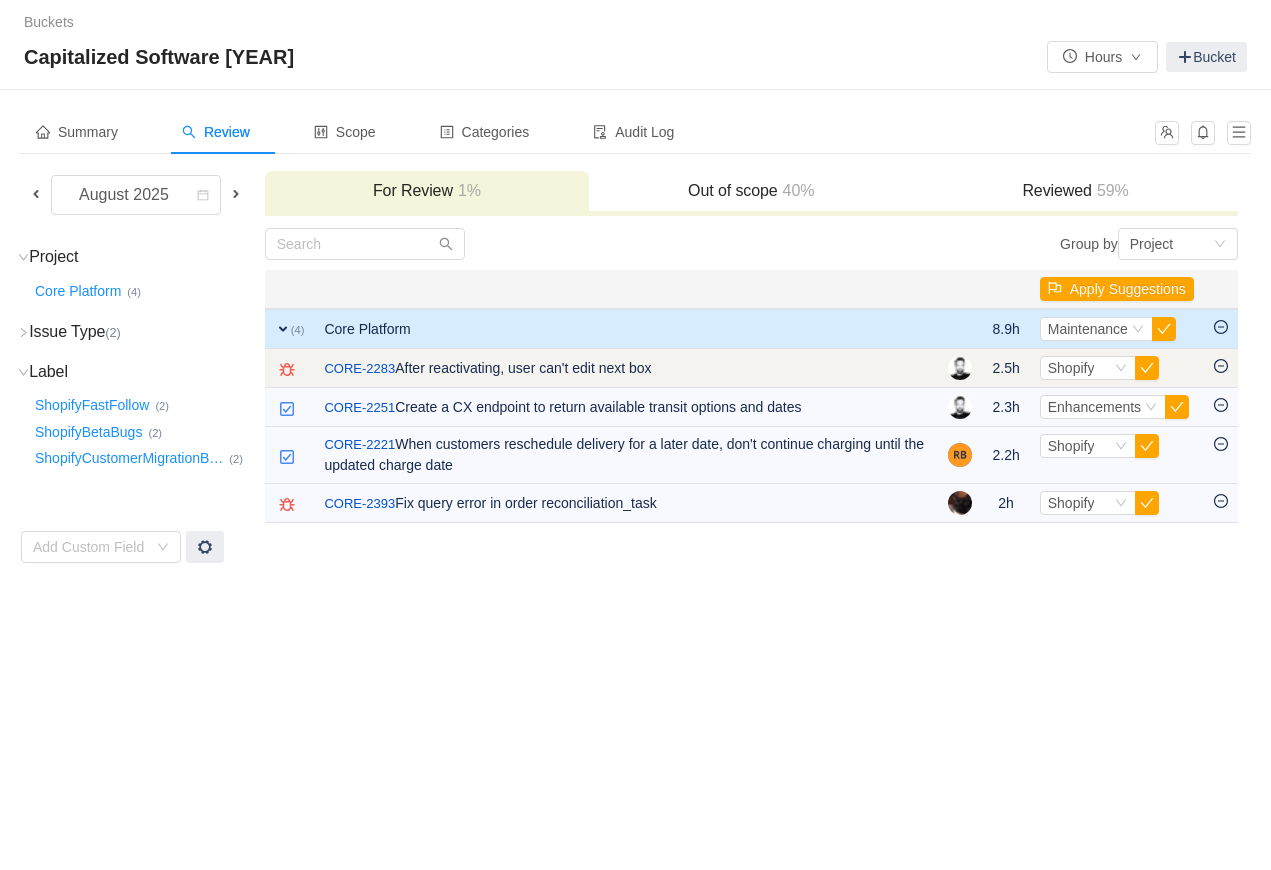 click on "Select  Shopify    Out of scope" at bounding box center [1117, 368] 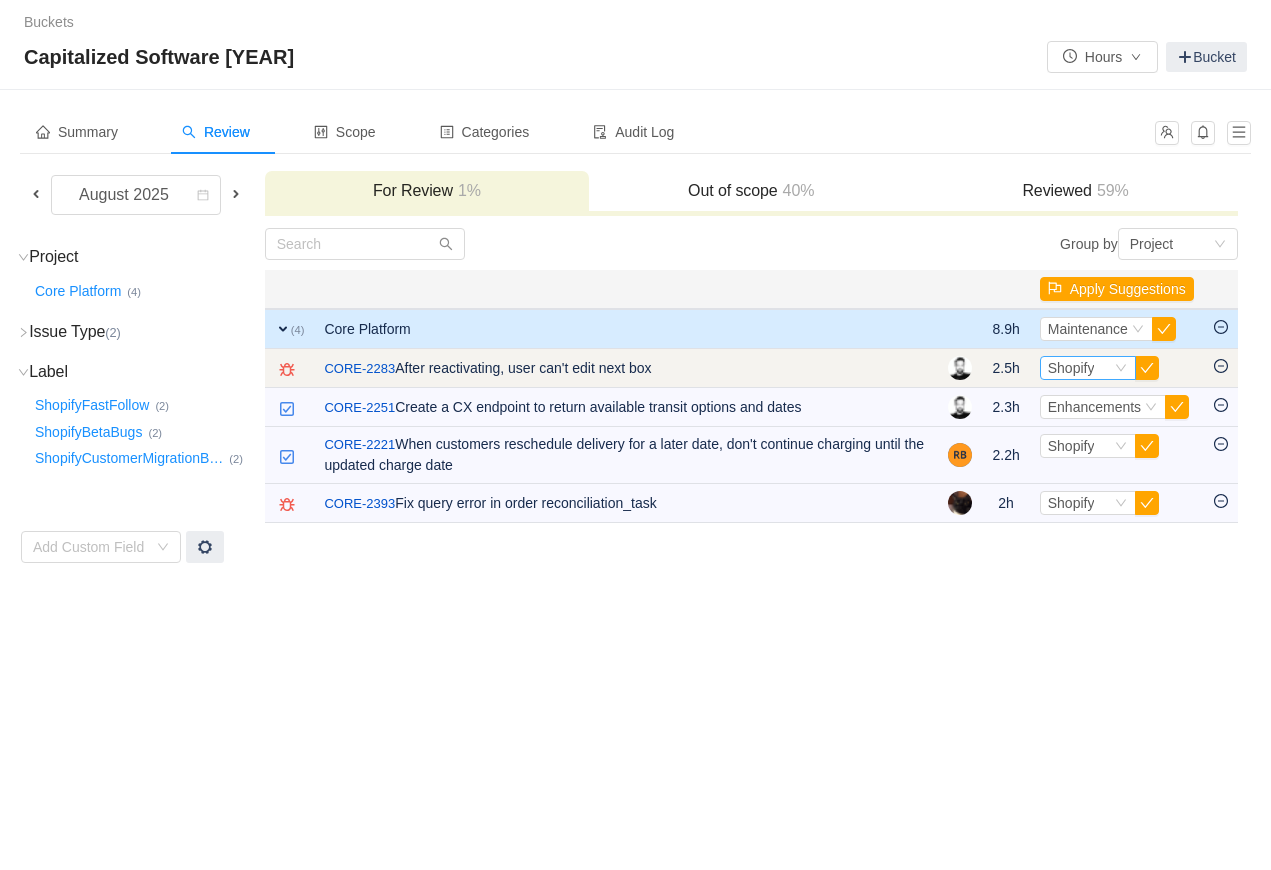 click on "Shopify" at bounding box center [1071, 368] 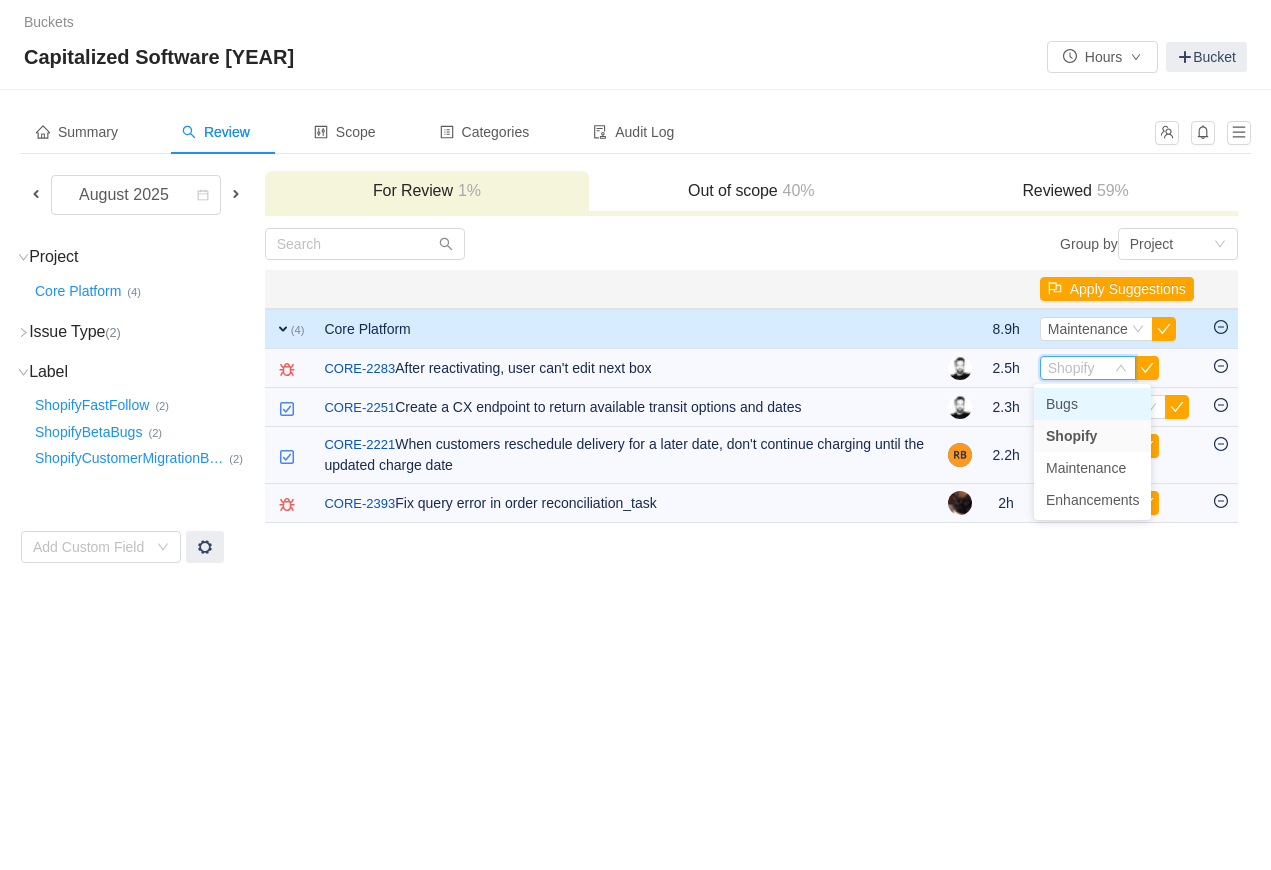 click on "Bugs" at bounding box center [1062, 404] 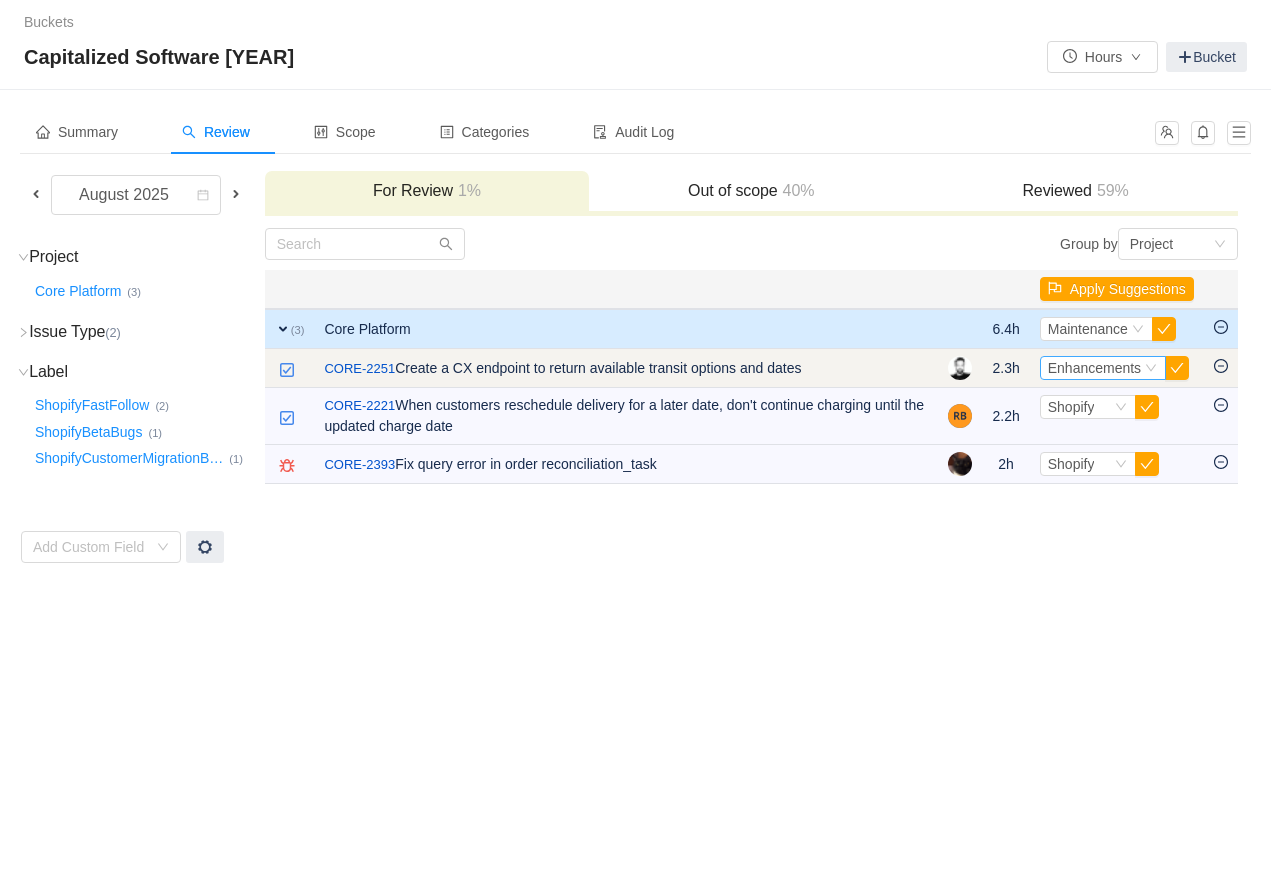 click on "Enhancements" at bounding box center (1094, 368) 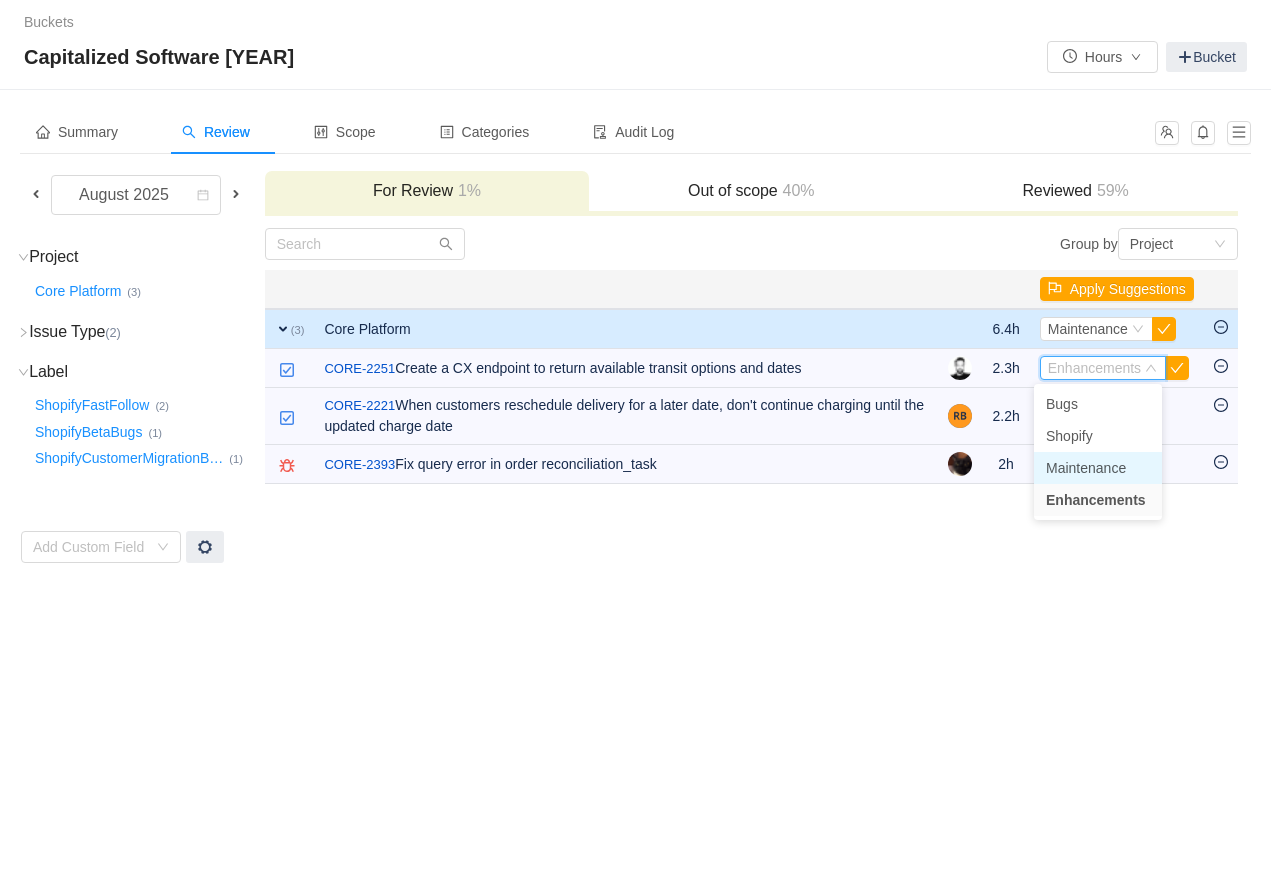 click on "Maintenance" at bounding box center (1086, 468) 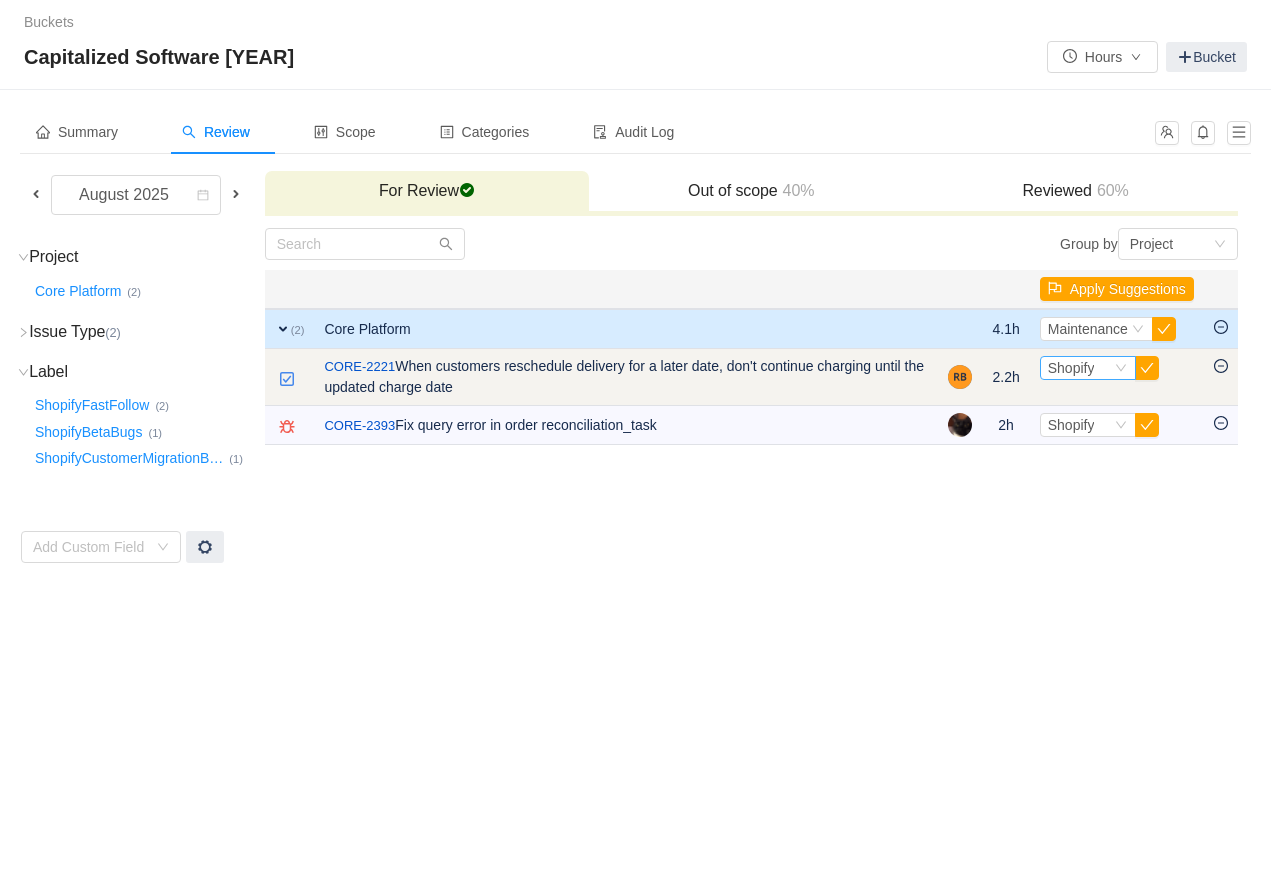 click on "Shopify" at bounding box center (1071, 368) 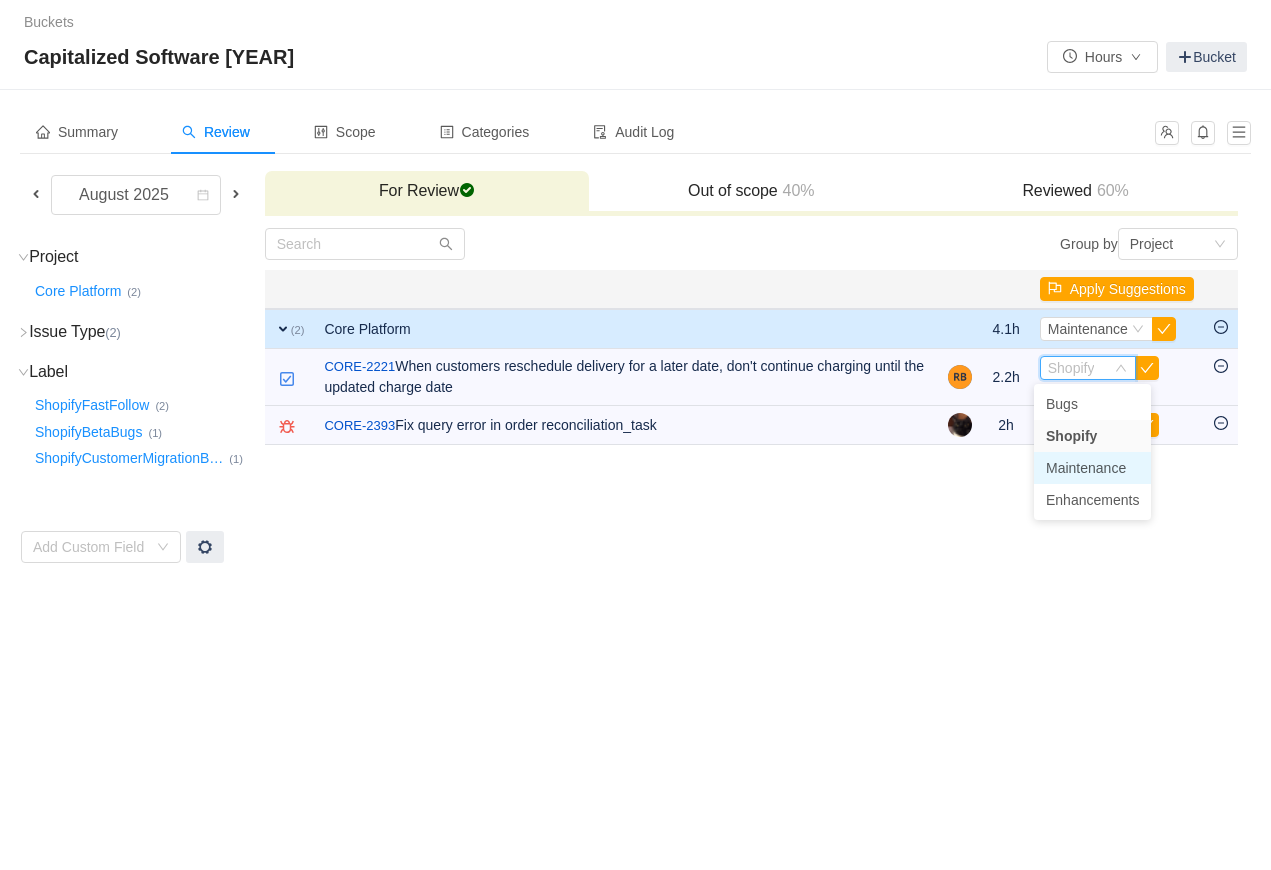 click on "Maintenance" at bounding box center (1092, 468) 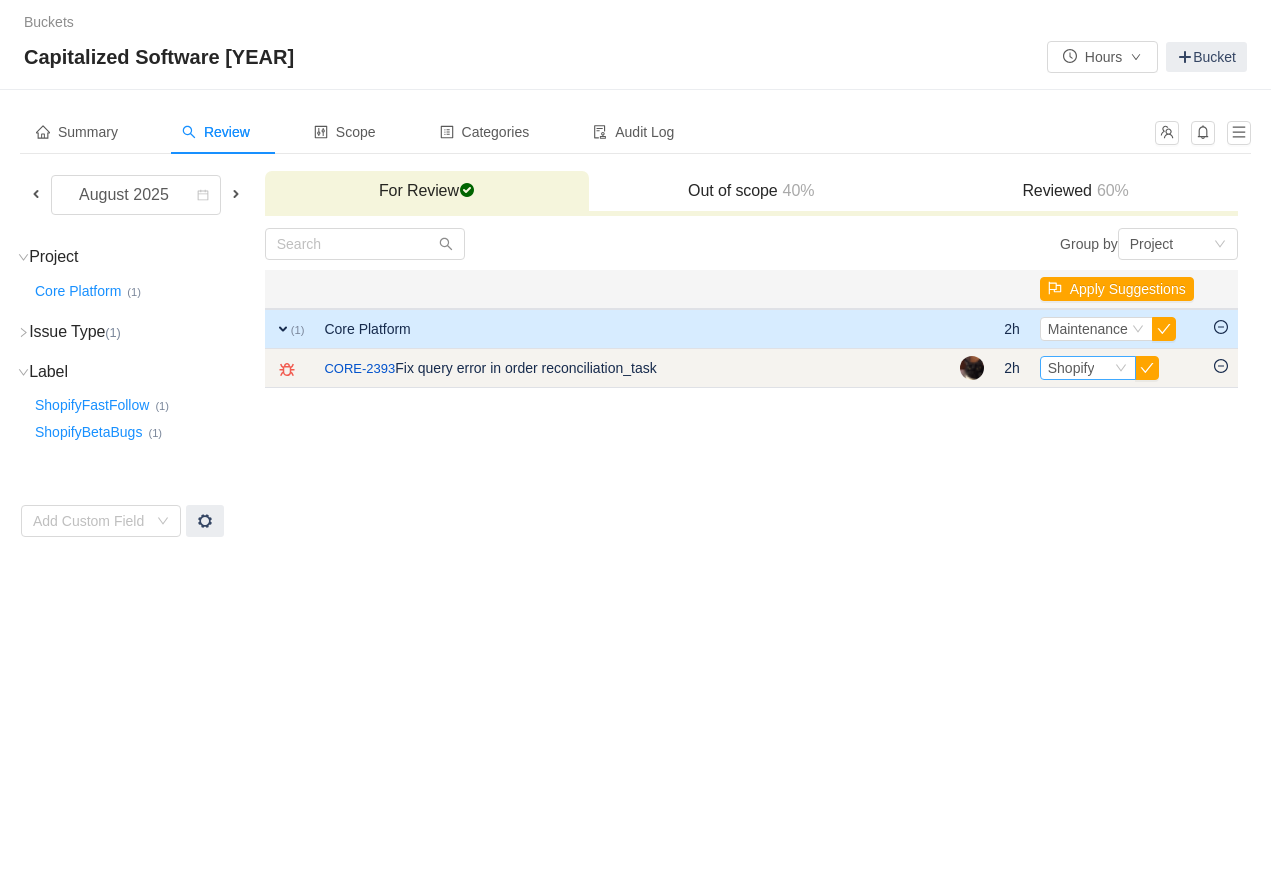 click on "Shopify" at bounding box center (1071, 368) 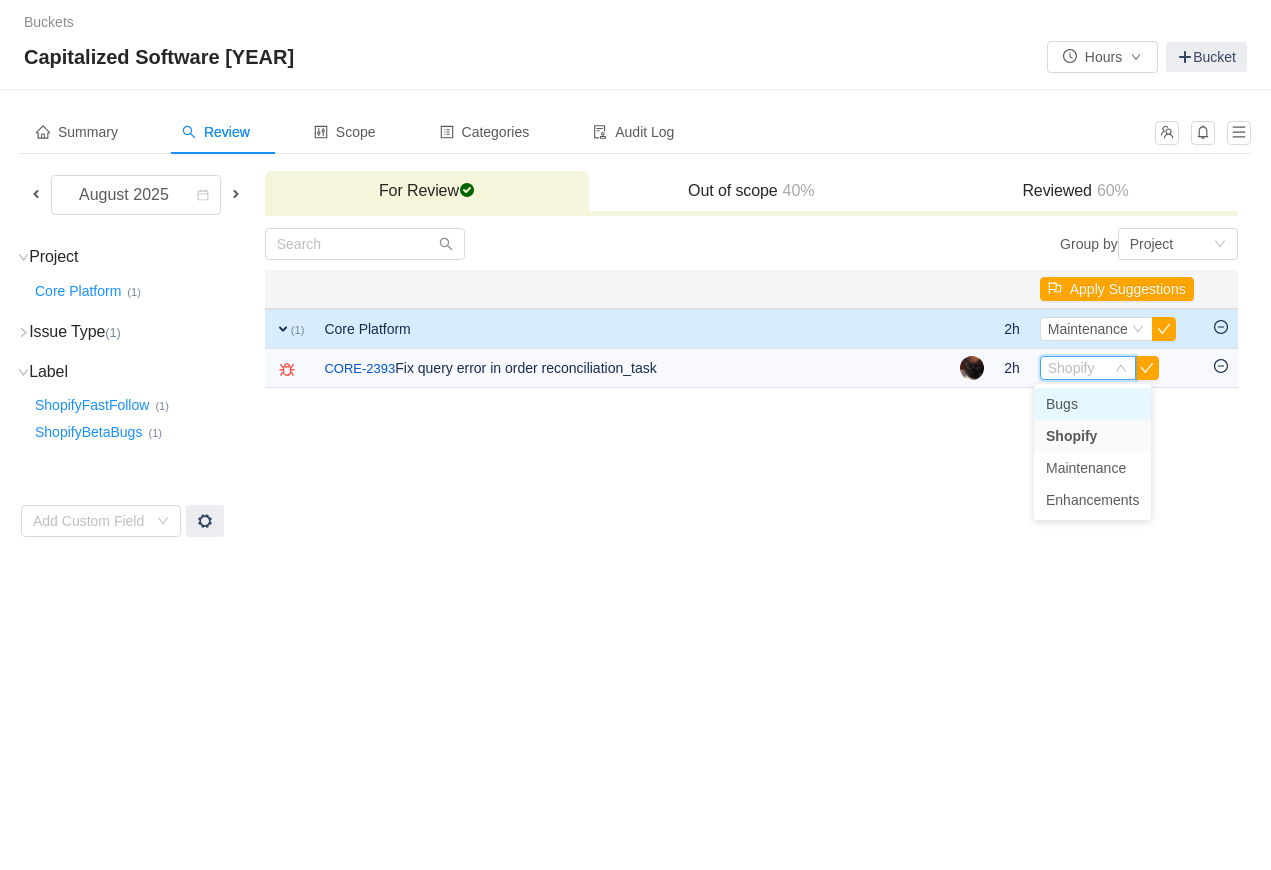 click on "Bugs" at bounding box center [1062, 404] 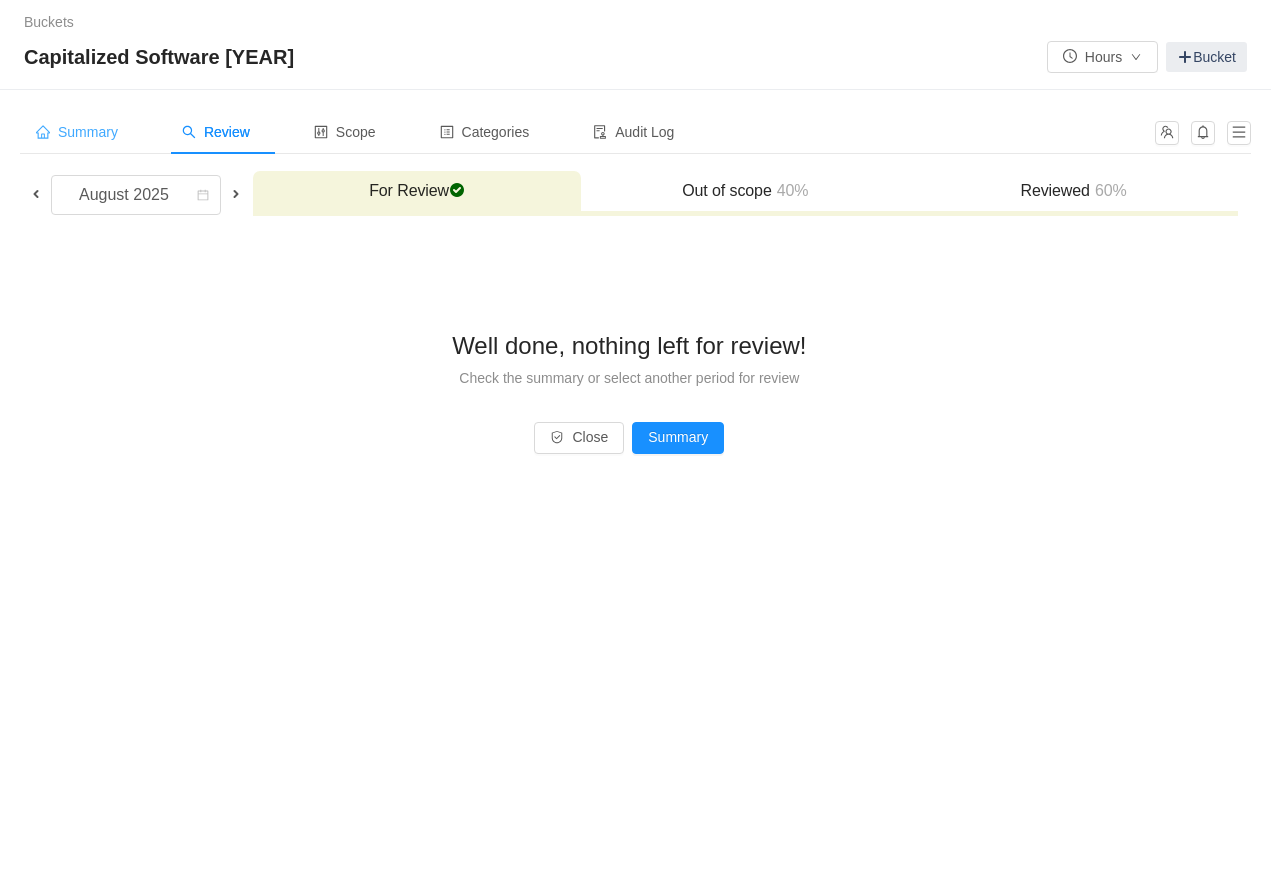 click on "Summary" at bounding box center (77, 132) 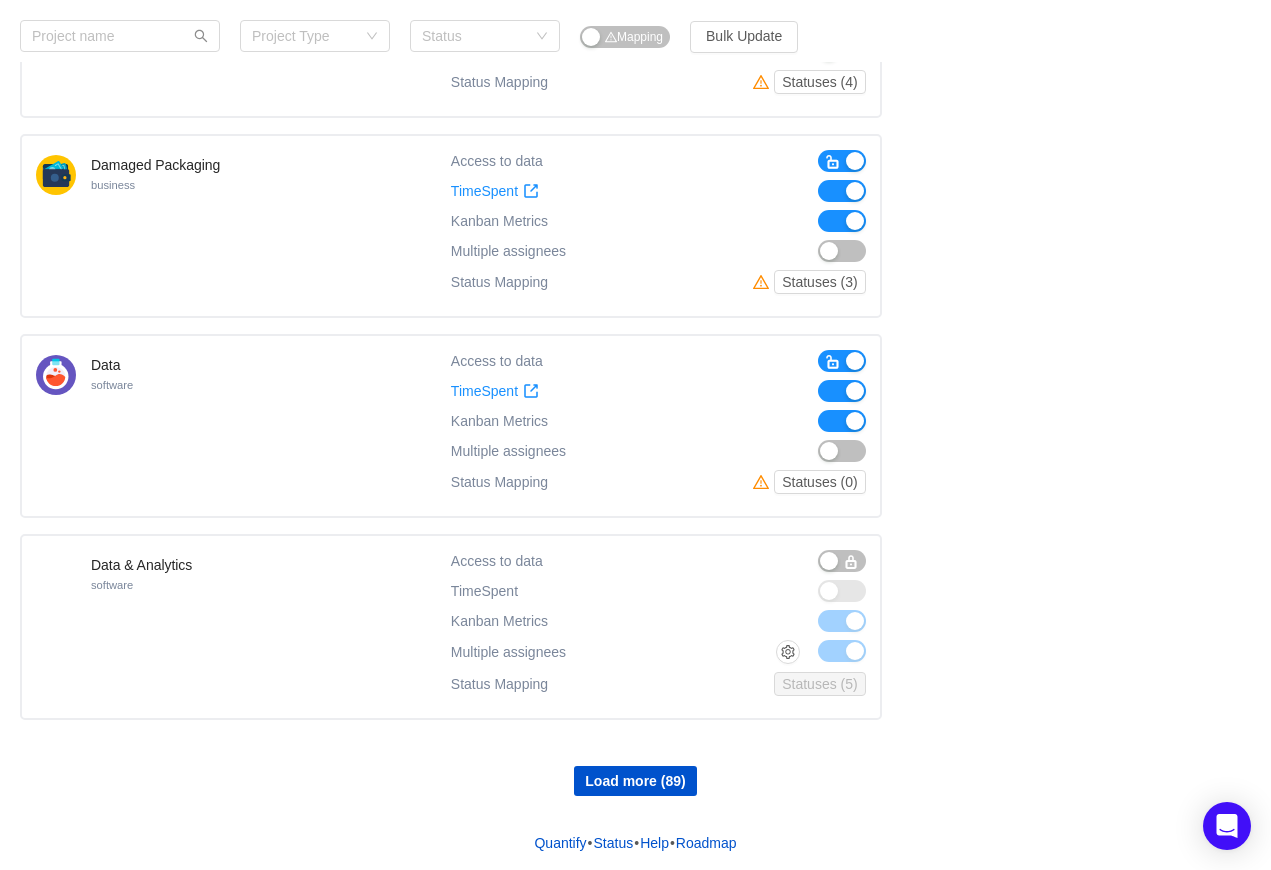 scroll, scrollTop: 1449, scrollLeft: 0, axis: vertical 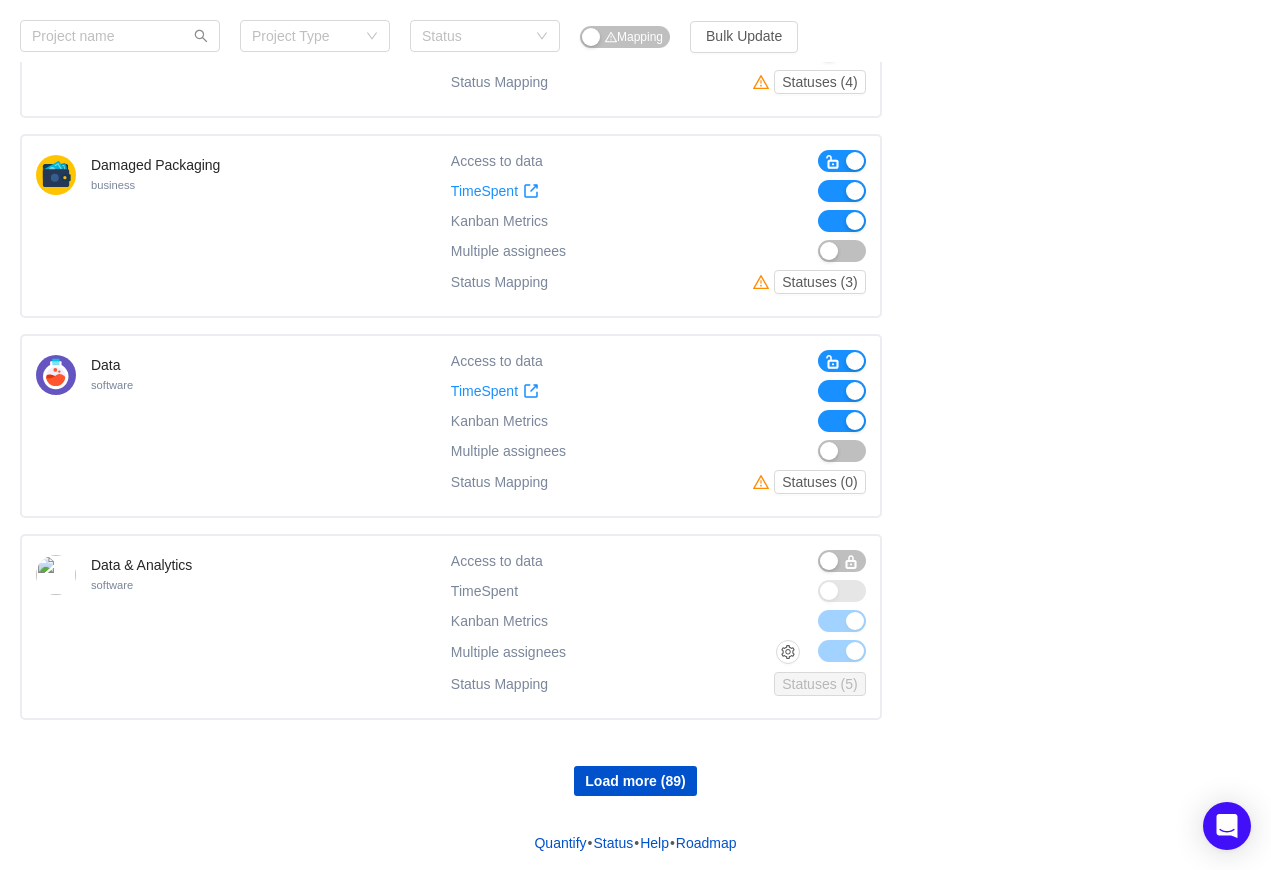 click at bounding box center [851, 562] 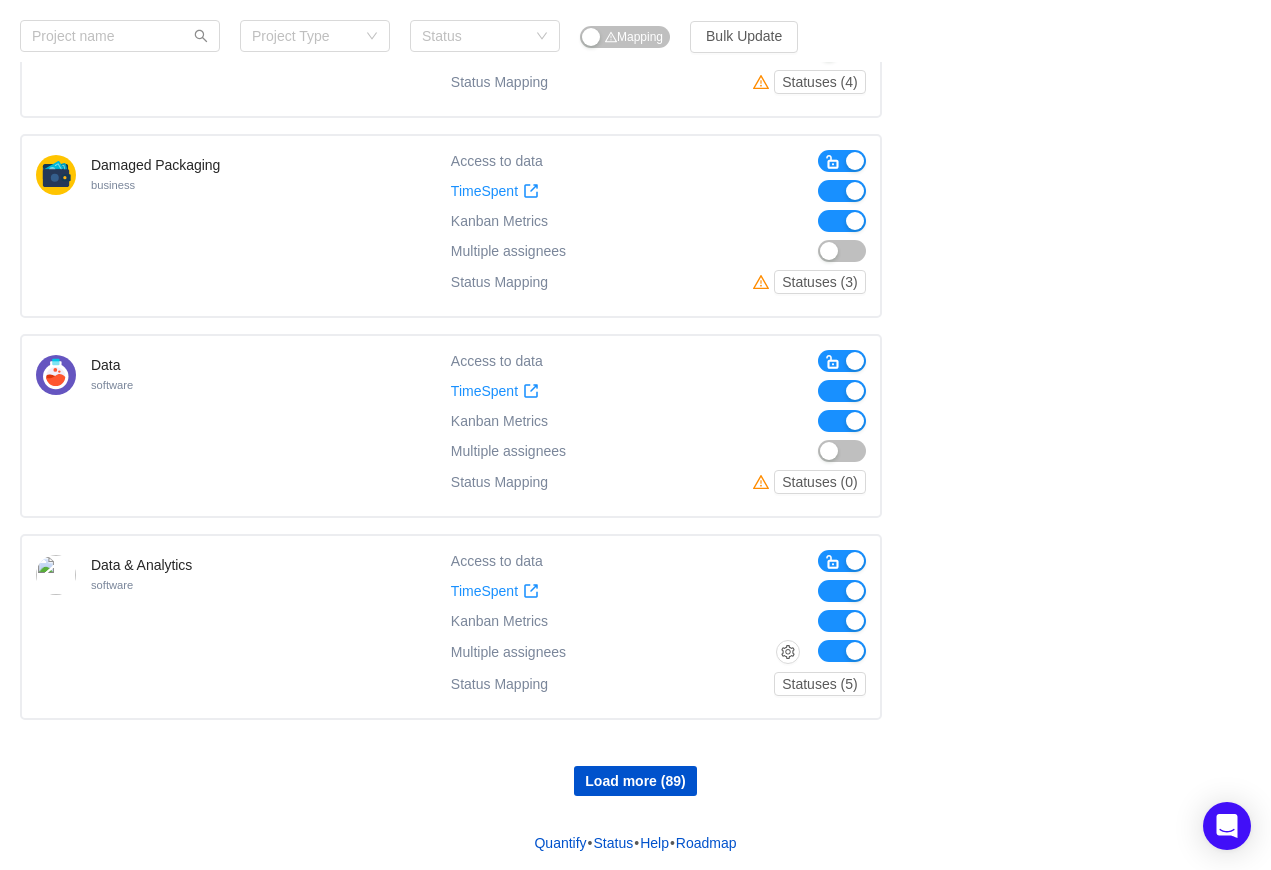 scroll, scrollTop: 1449, scrollLeft: 0, axis: vertical 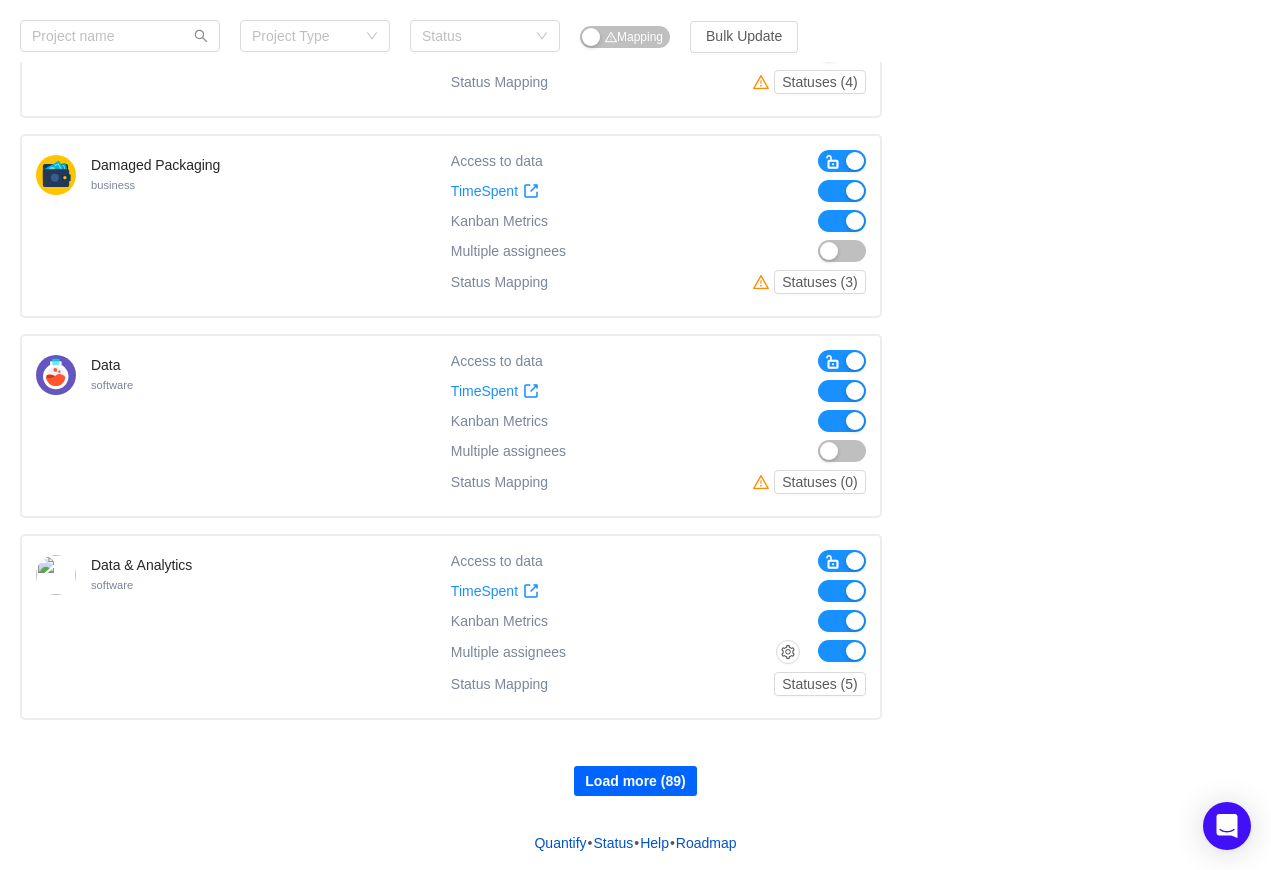 click on "Load more (89)" at bounding box center (635, 781) 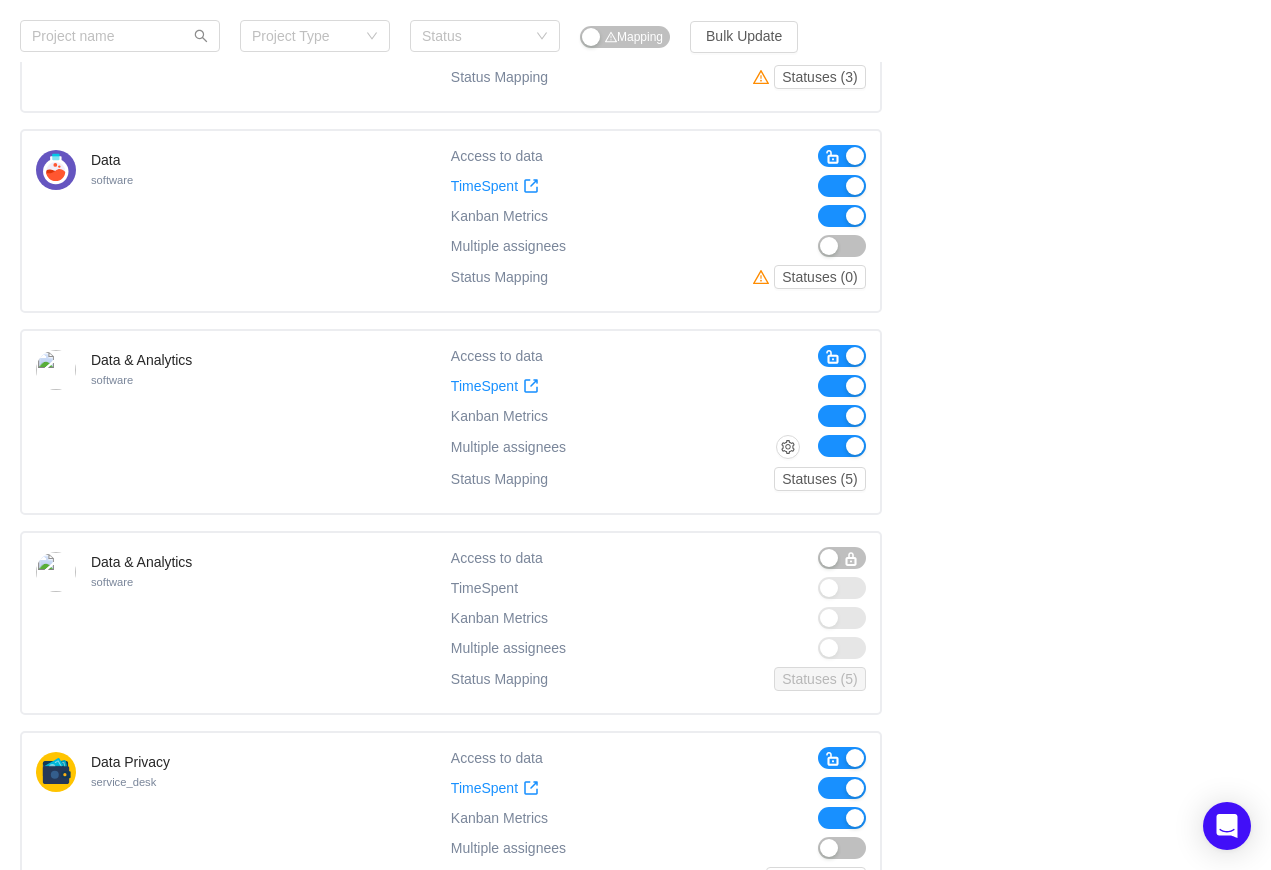 scroll, scrollTop: 1658, scrollLeft: 0, axis: vertical 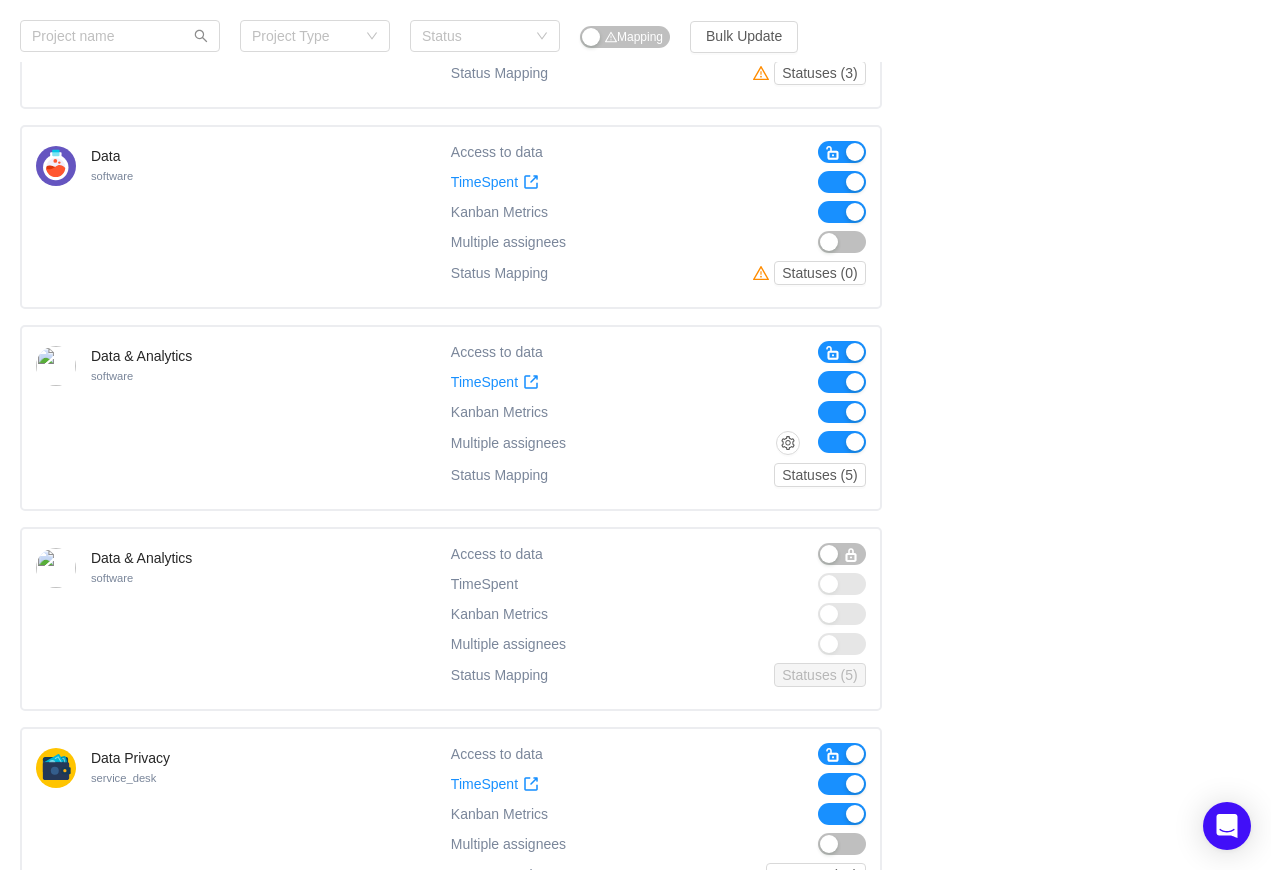 click at bounding box center [851, 555] 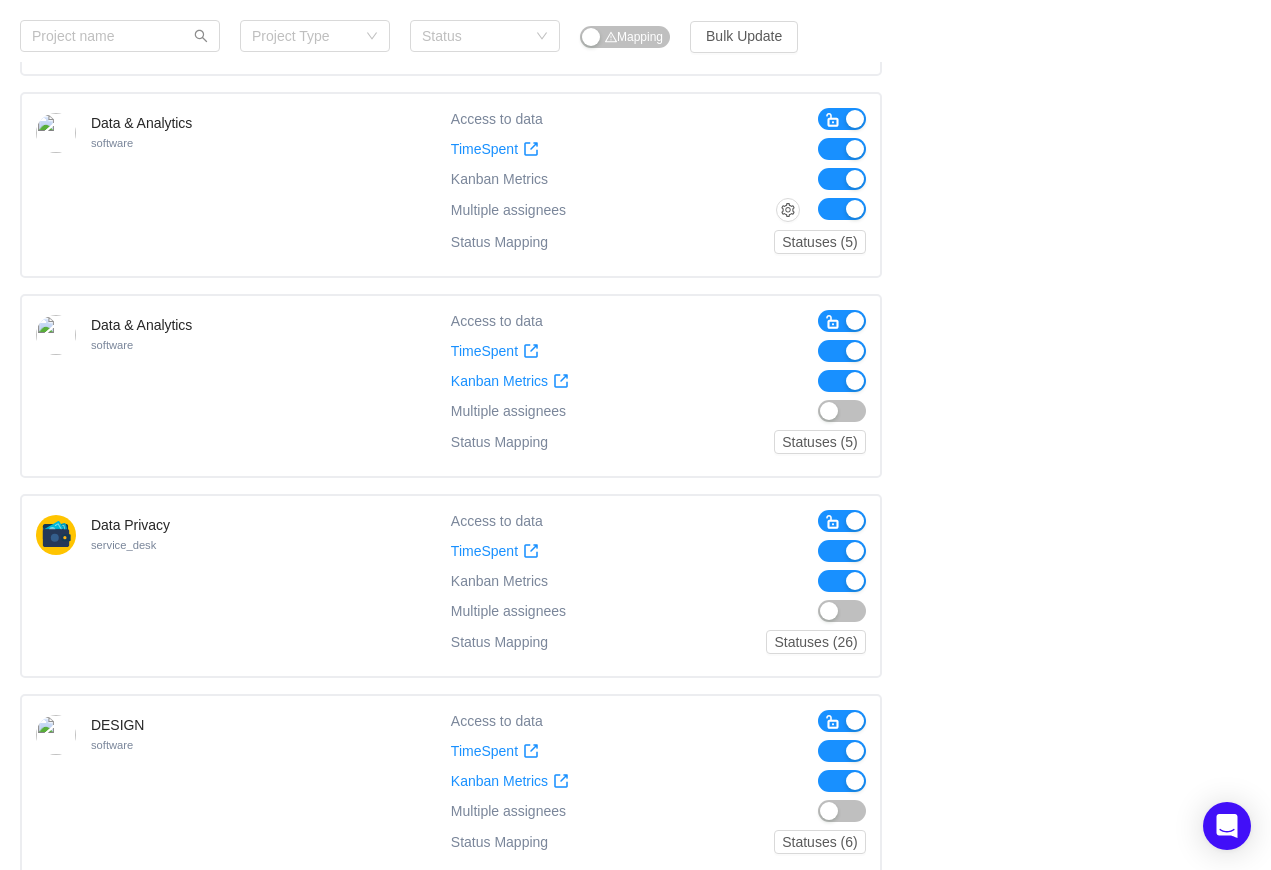 scroll, scrollTop: 1898, scrollLeft: 0, axis: vertical 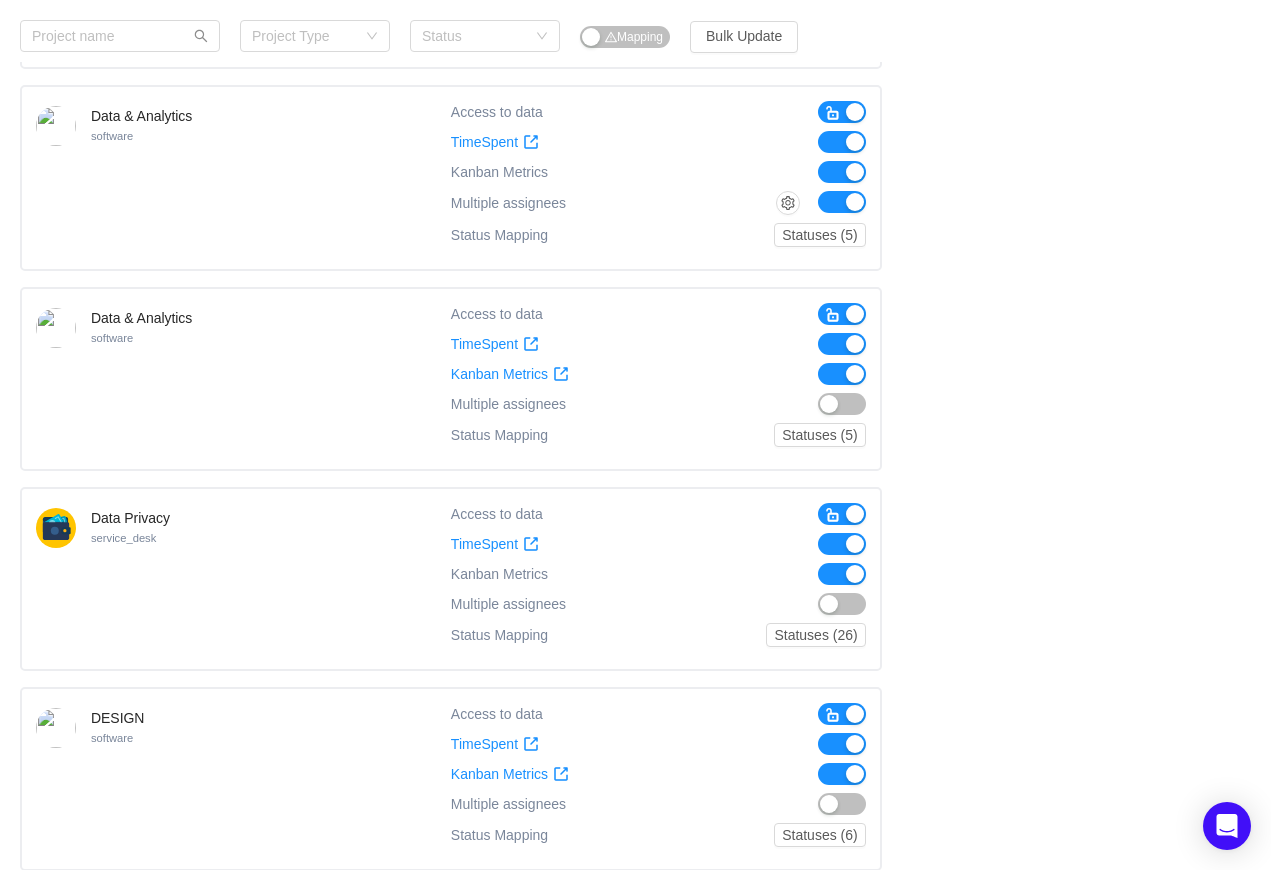 click at bounding box center [833, 515] 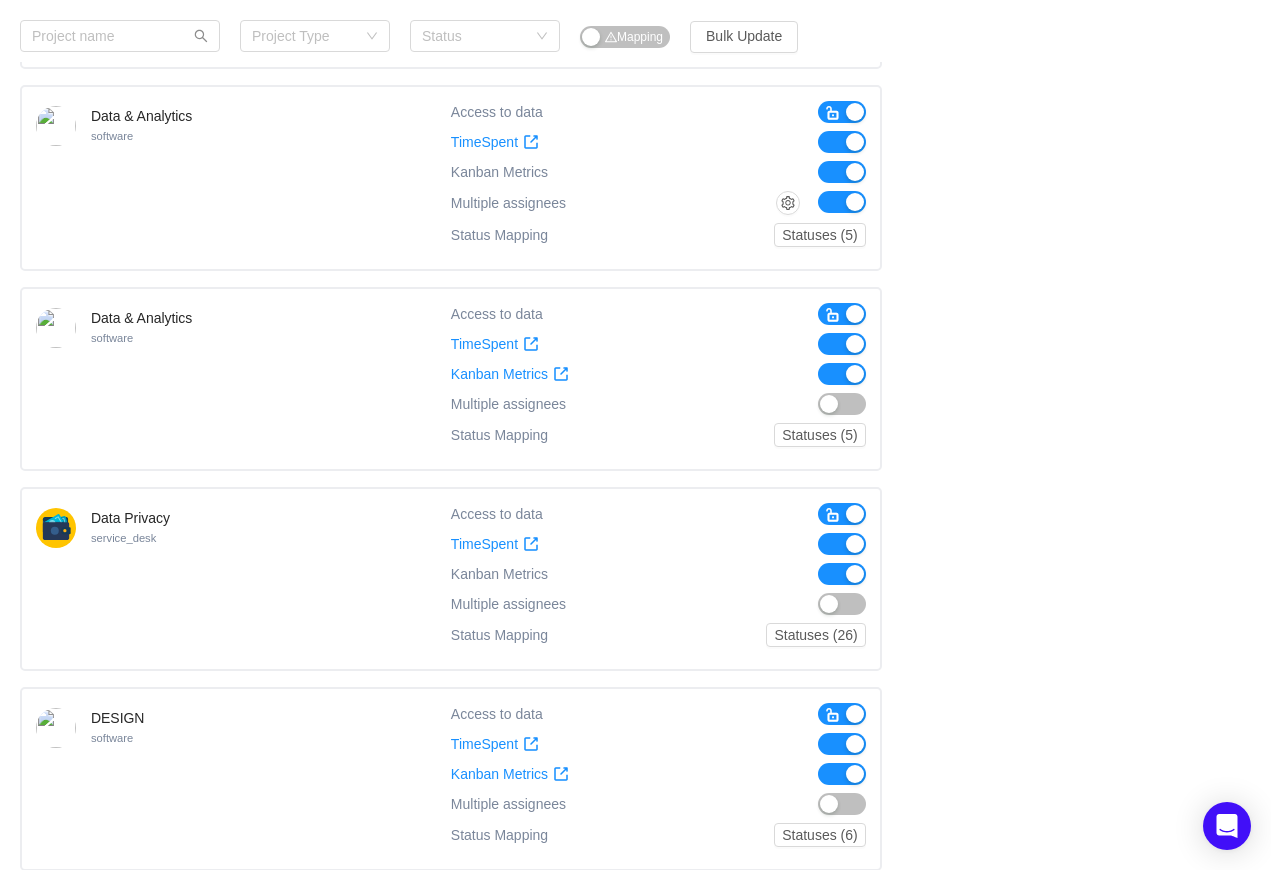 click at bounding box center [842, 544] 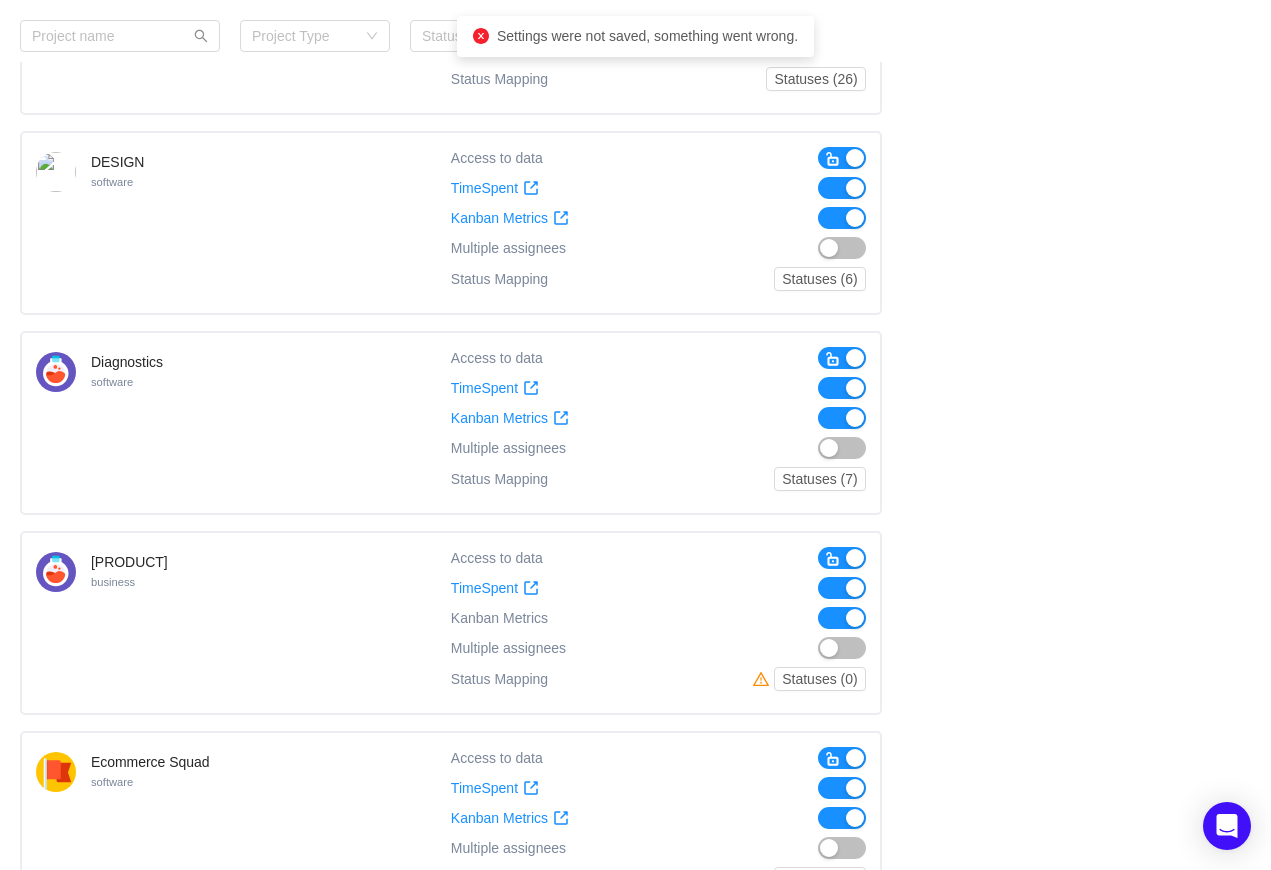 scroll, scrollTop: 2458, scrollLeft: 0, axis: vertical 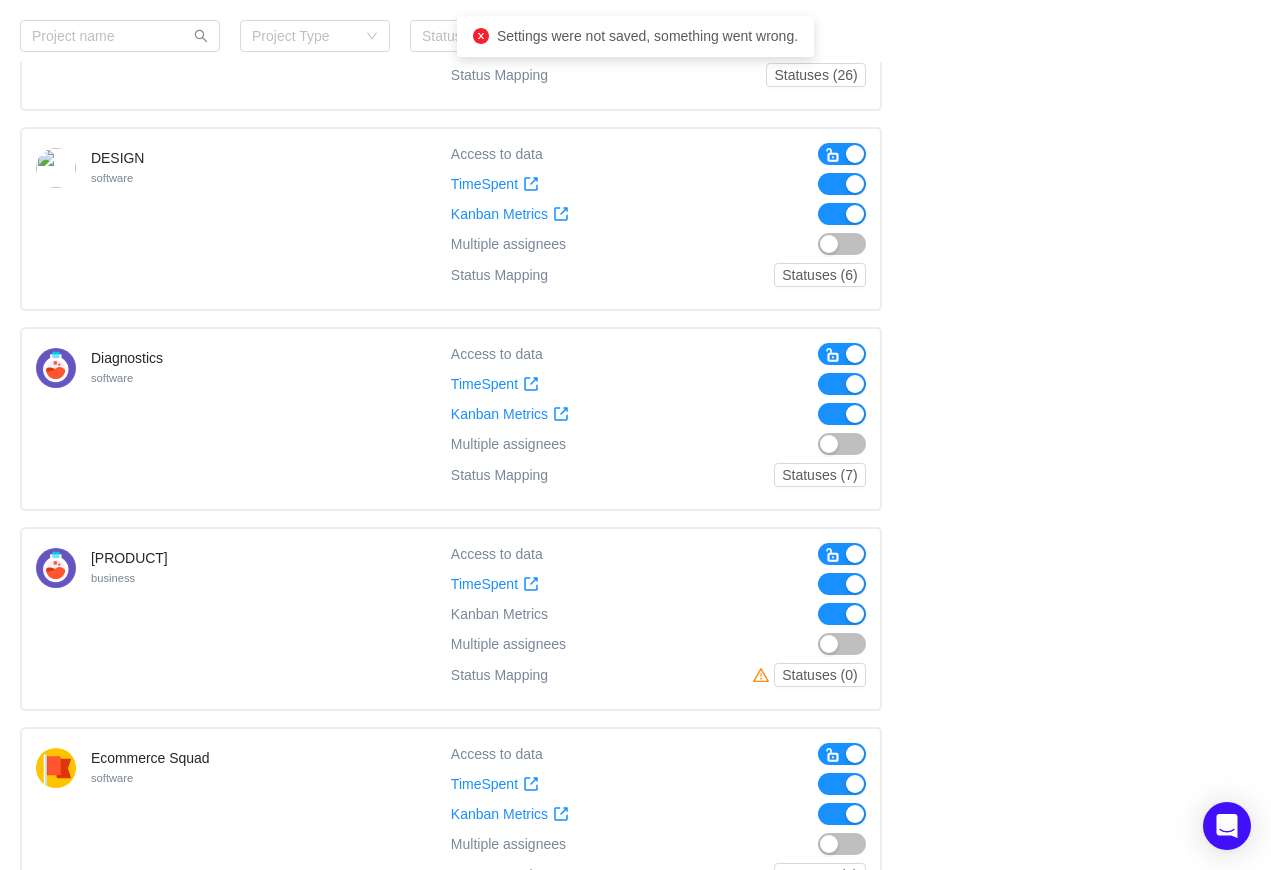 click at bounding box center (833, 555) 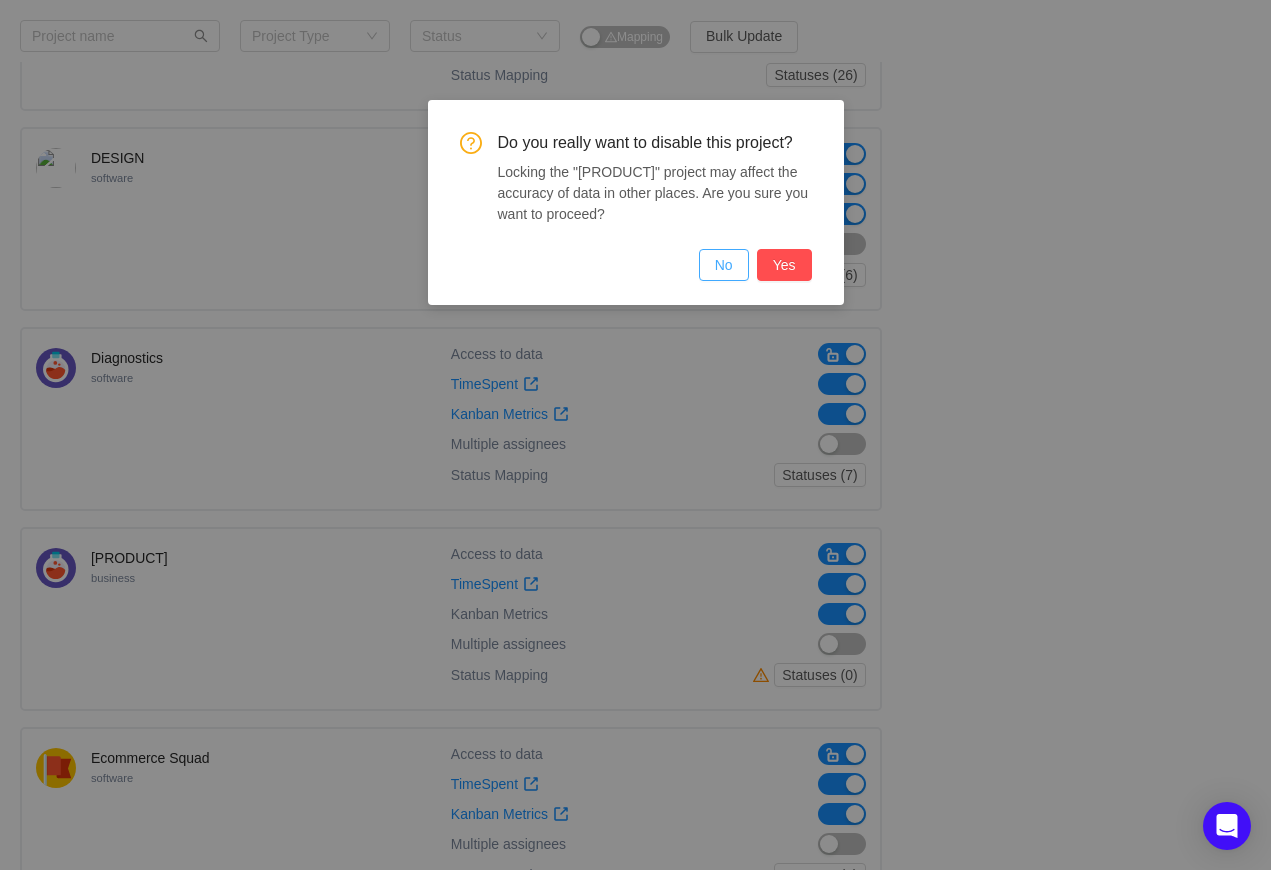 click on "No" at bounding box center [724, 265] 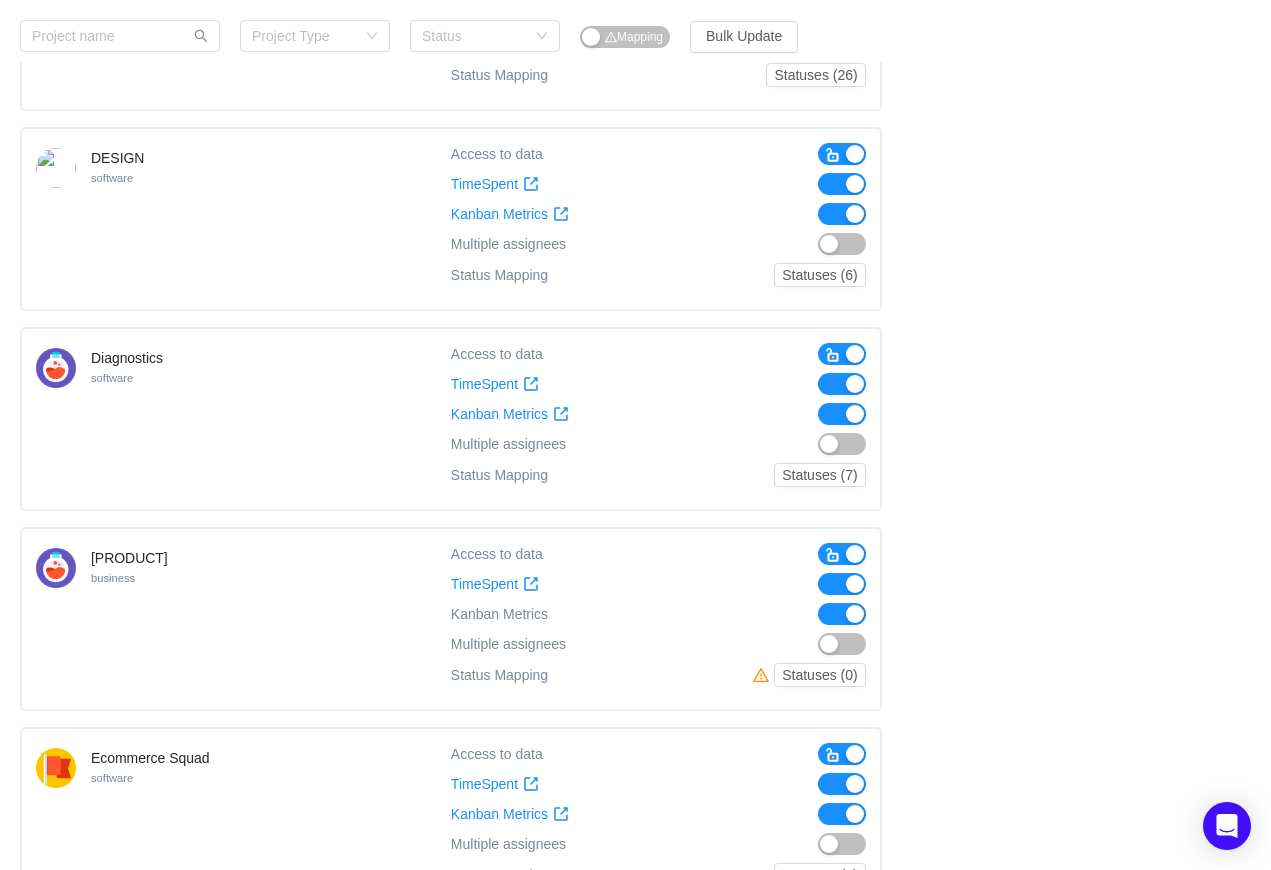 click at bounding box center (842, 584) 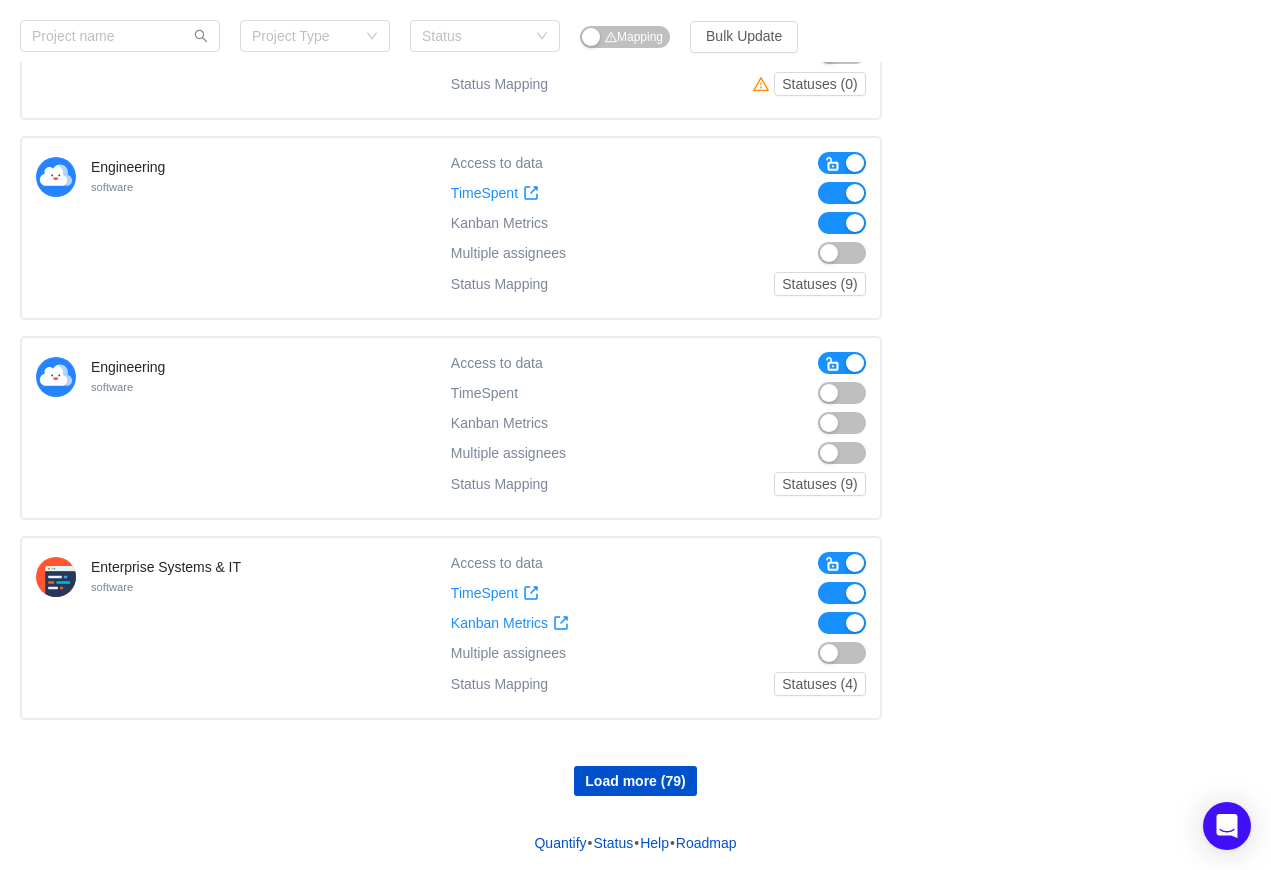 scroll, scrollTop: 3449, scrollLeft: 0, axis: vertical 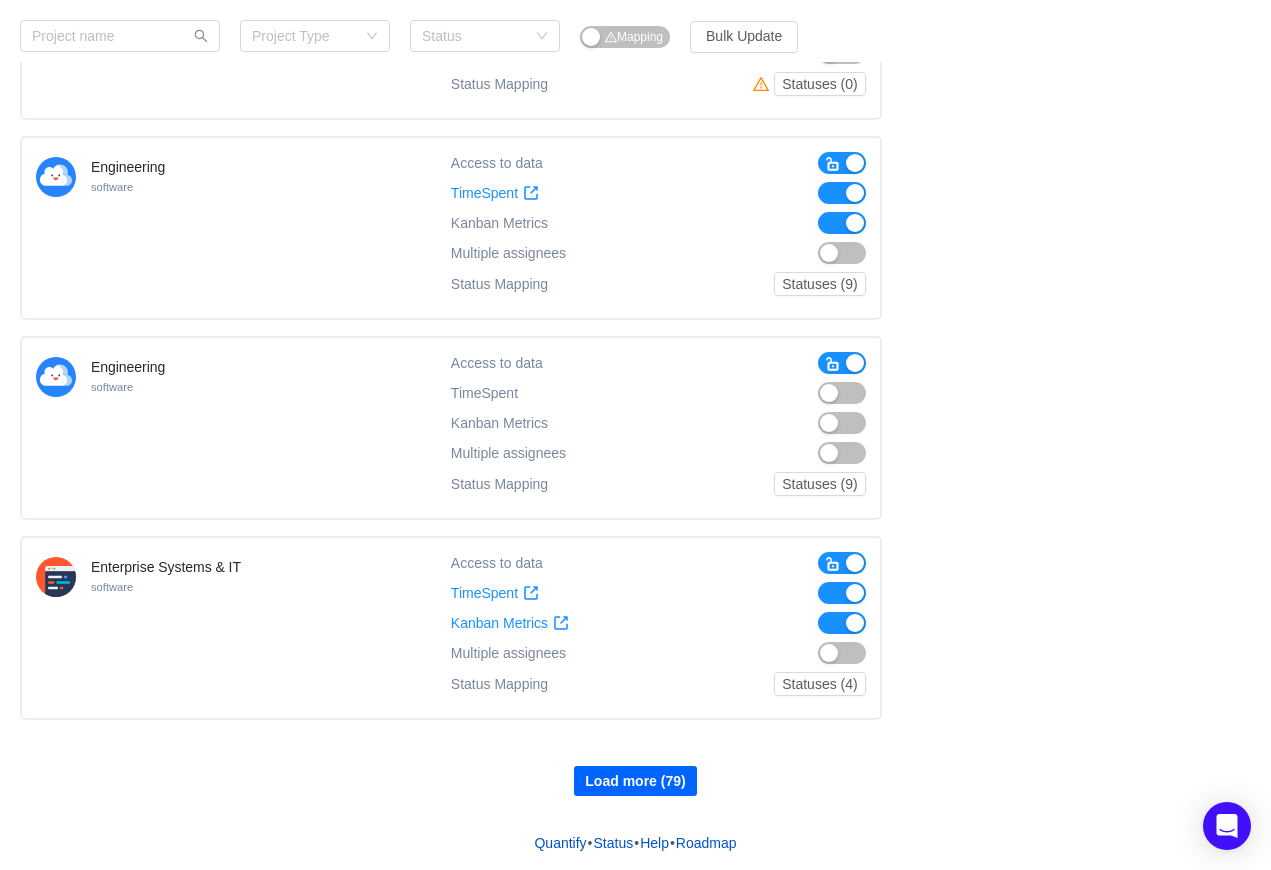 click on "Load more (79)" at bounding box center (635, 781) 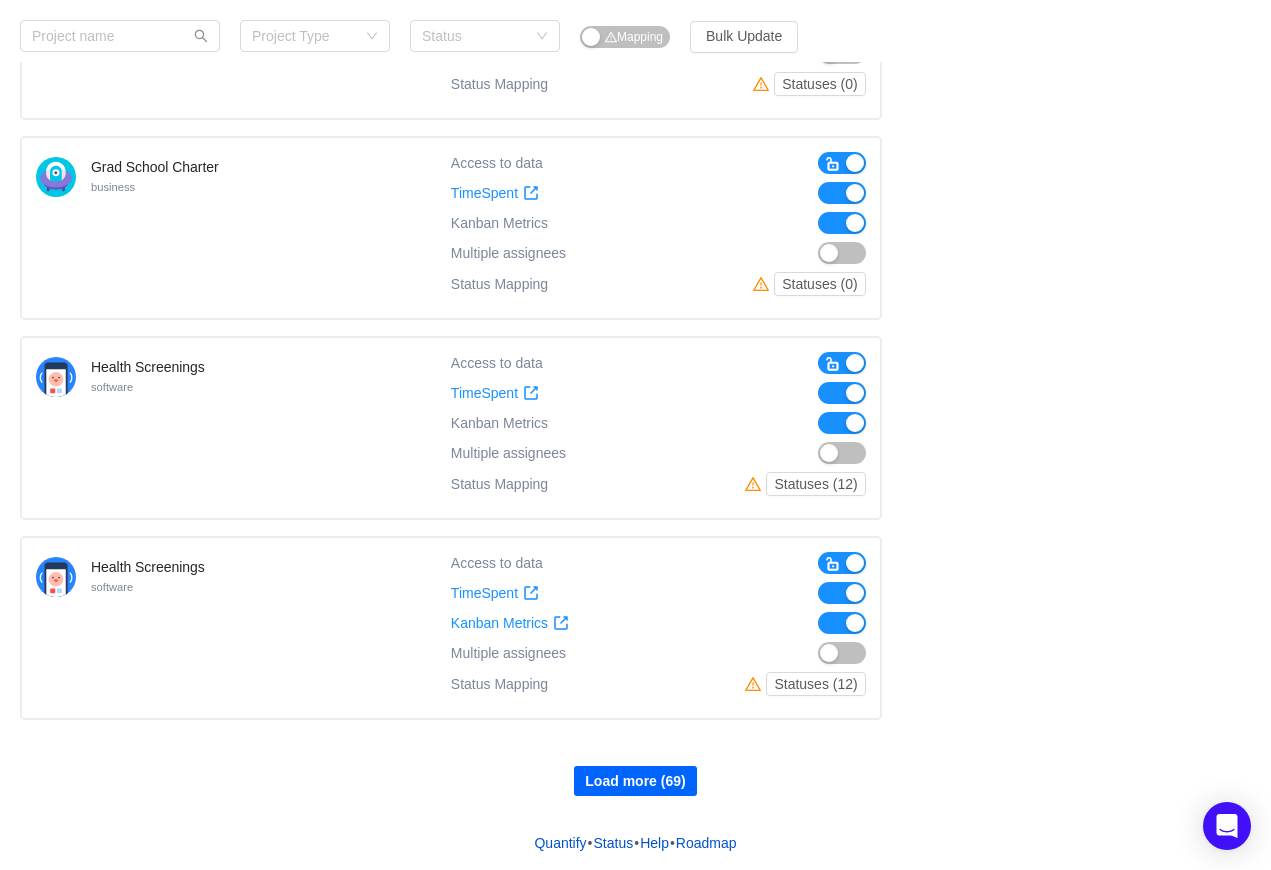 scroll, scrollTop: 5449, scrollLeft: 0, axis: vertical 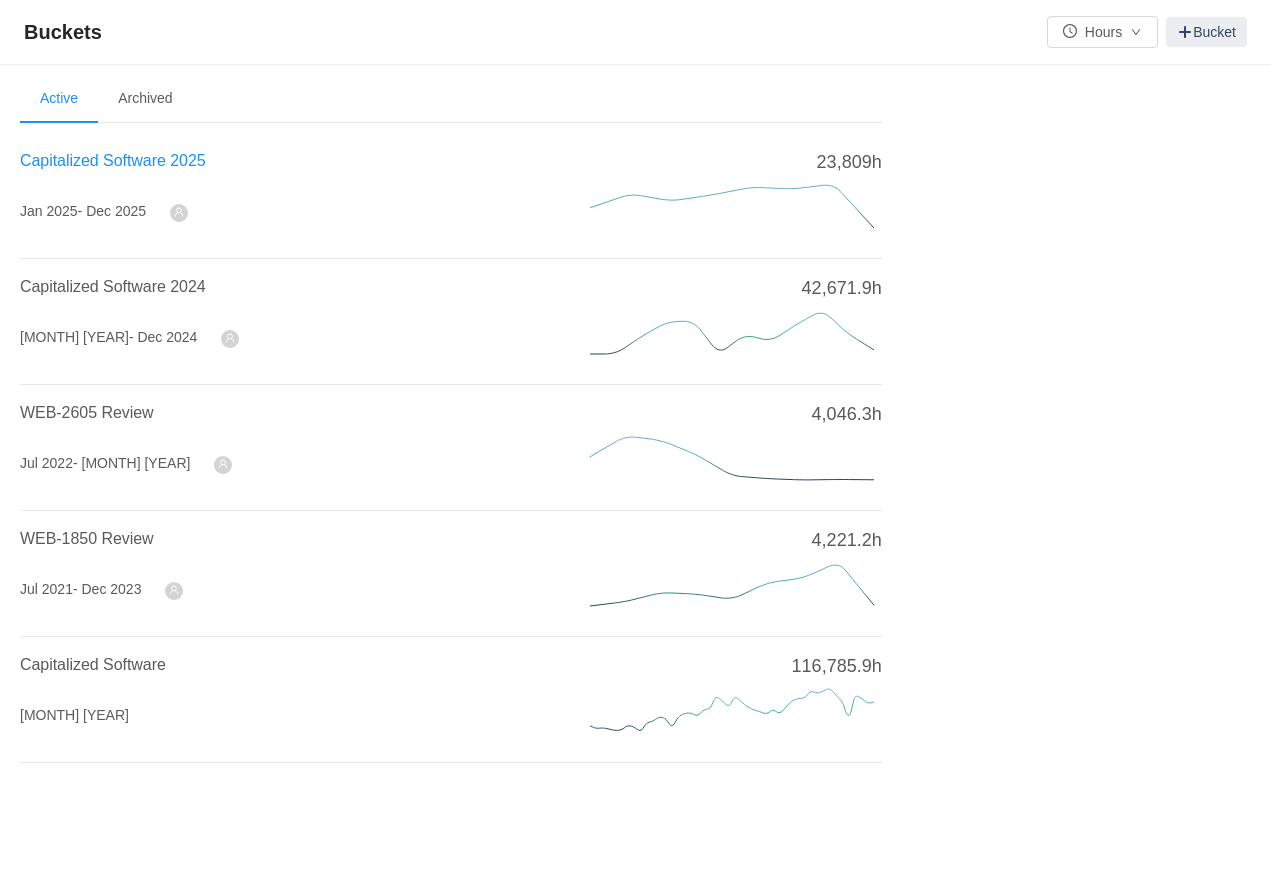 click on "Capitalized Software 2025" at bounding box center (113, 160) 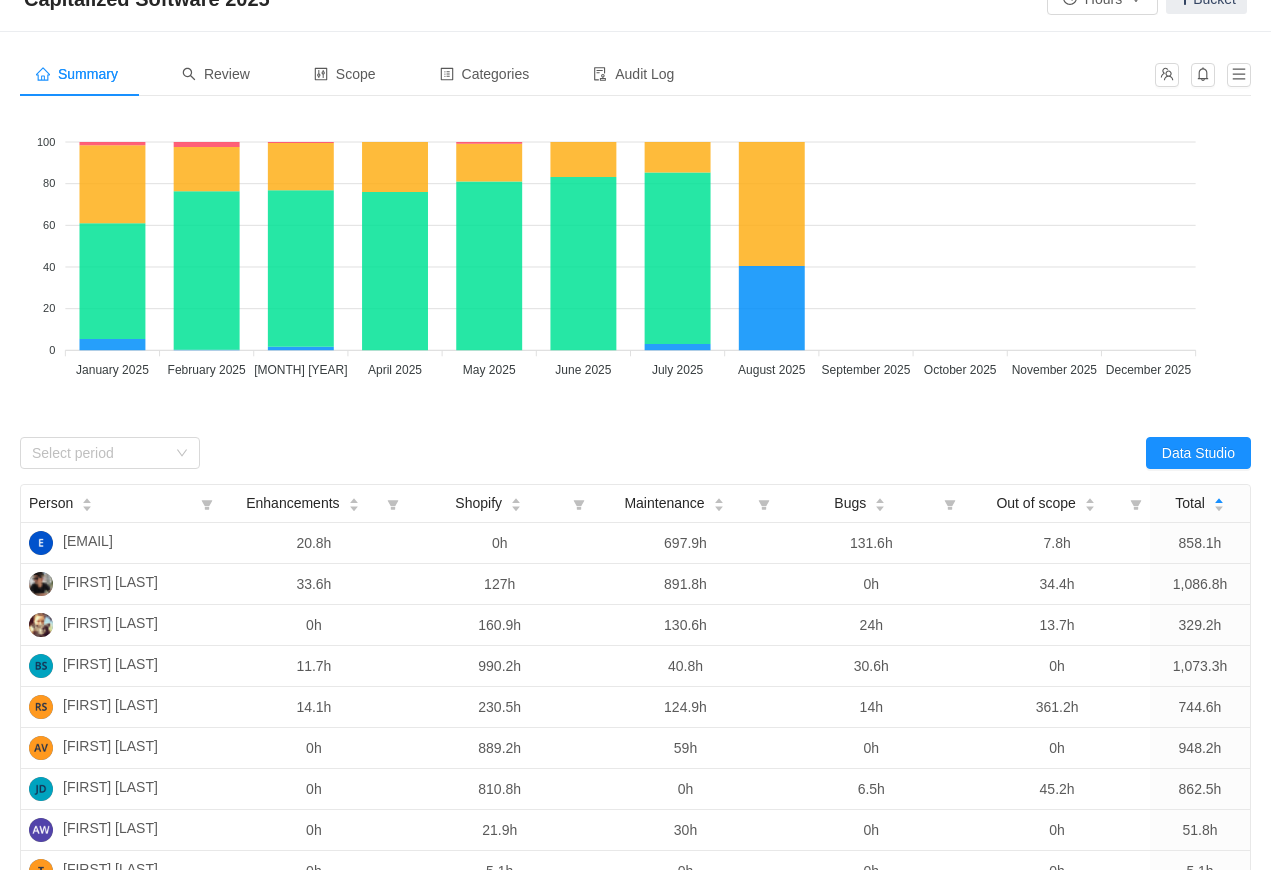scroll, scrollTop: 0, scrollLeft: 0, axis: both 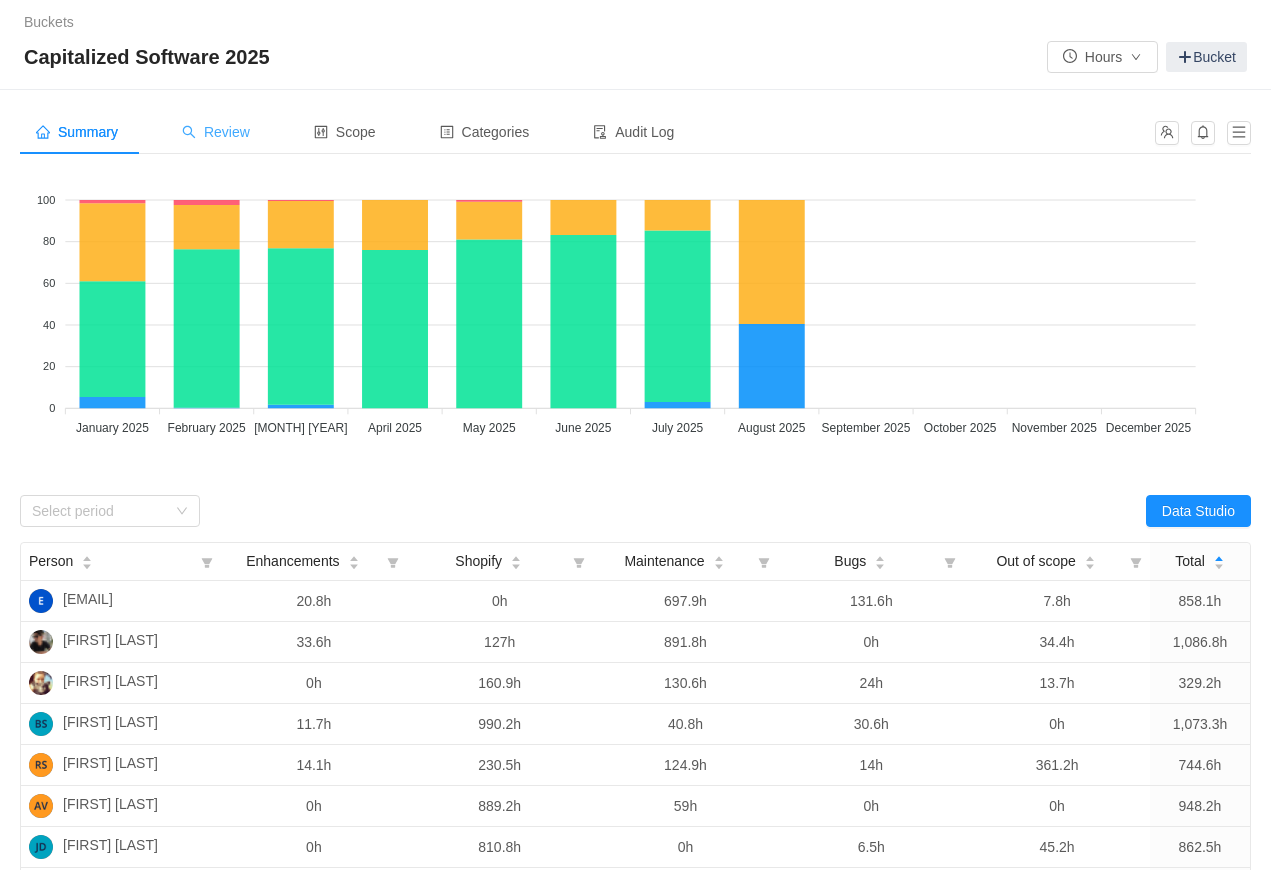 click on "Review" at bounding box center (216, 132) 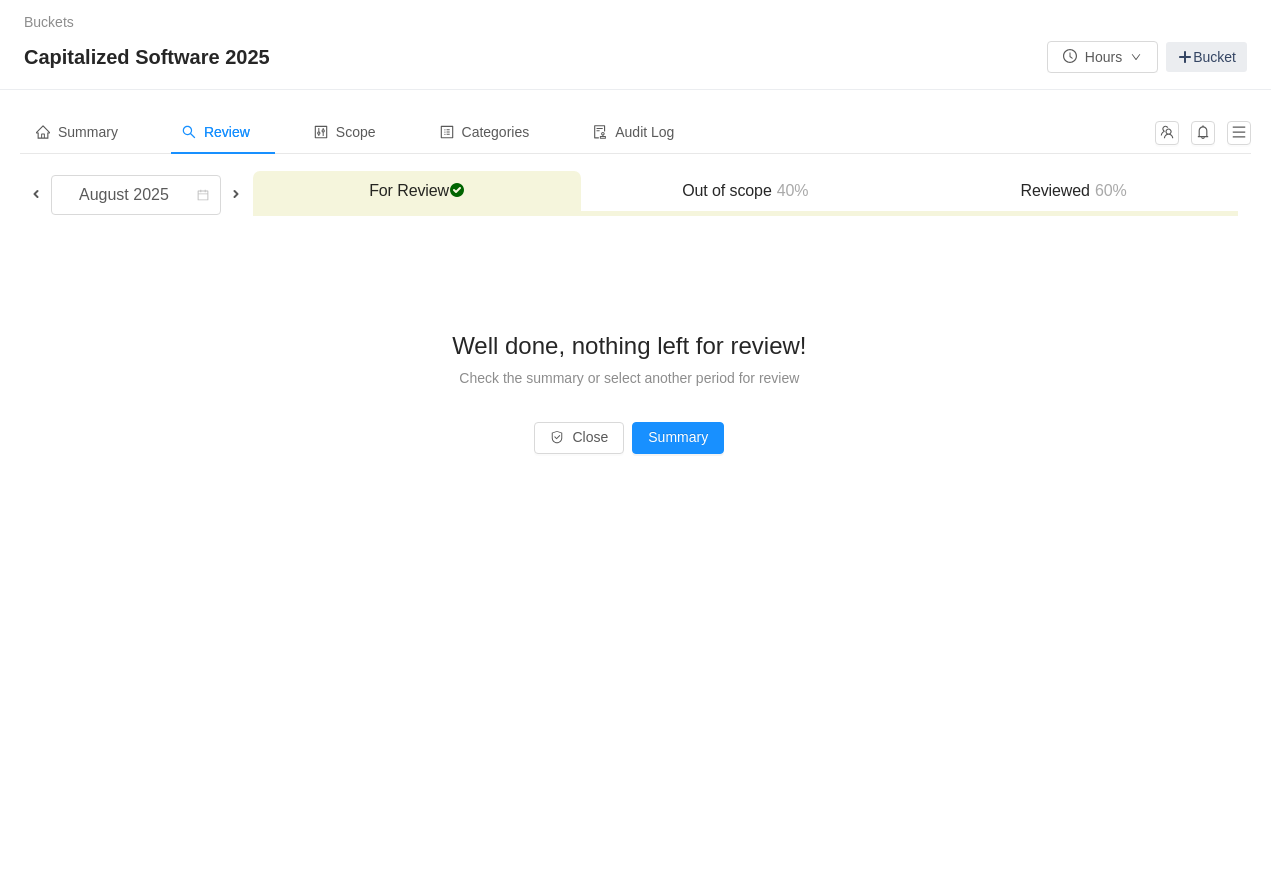 click at bounding box center (36, 194) 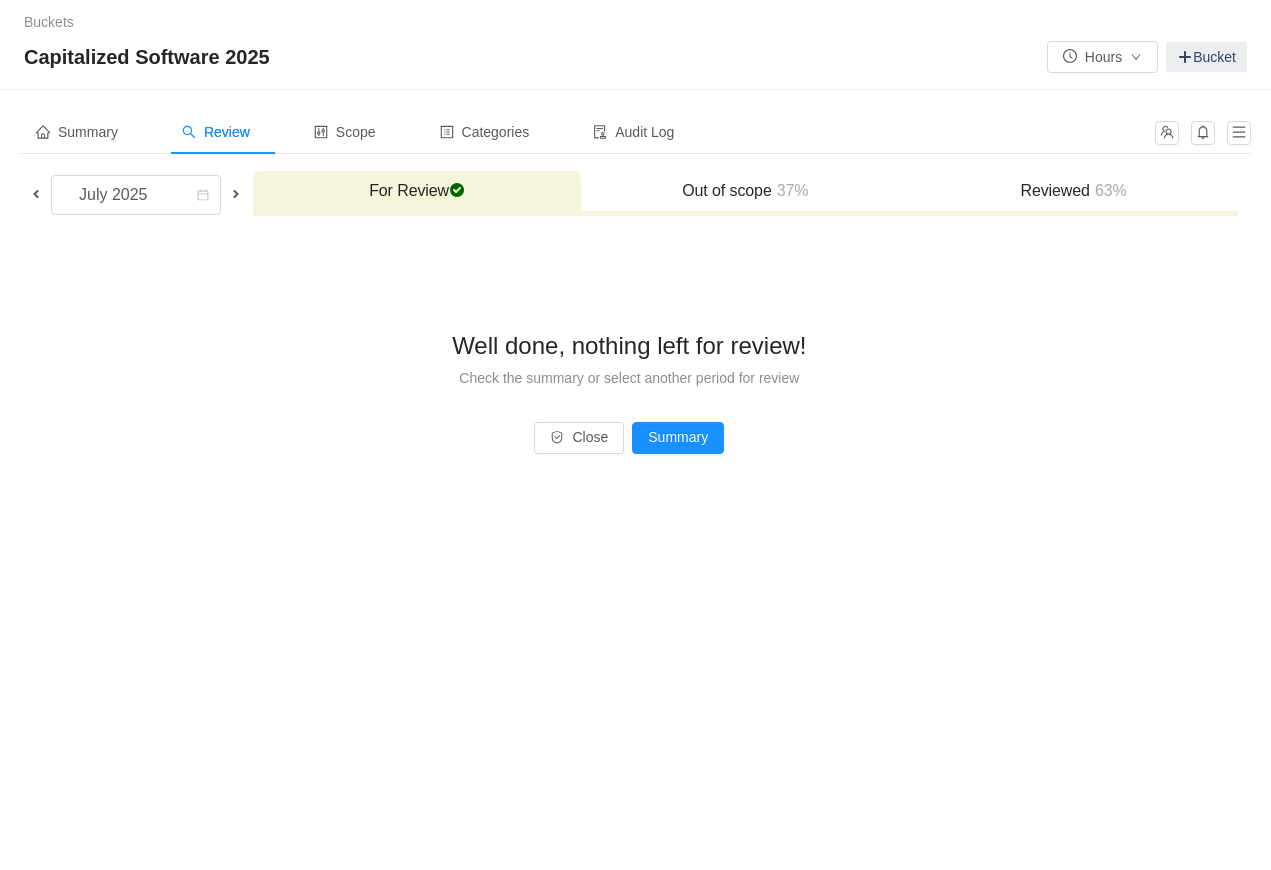 click at bounding box center (236, 194) 